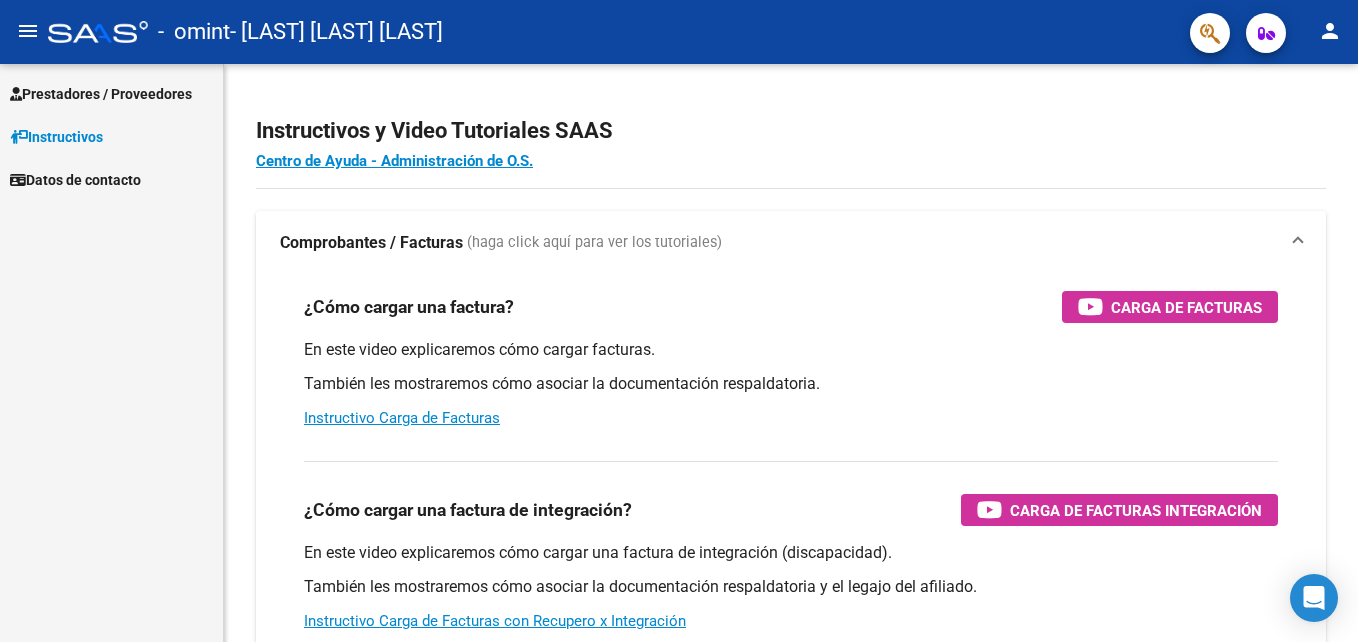 scroll, scrollTop: 0, scrollLeft: 0, axis: both 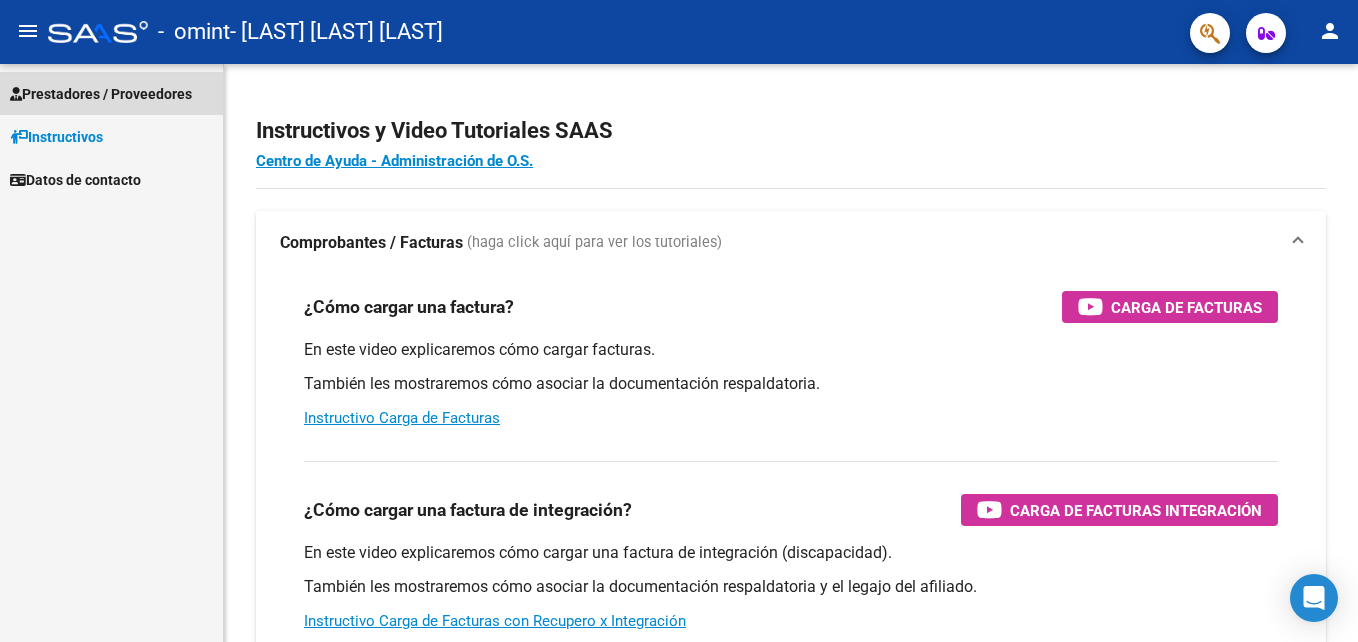 click on "Prestadores / Proveedores" at bounding box center [101, 94] 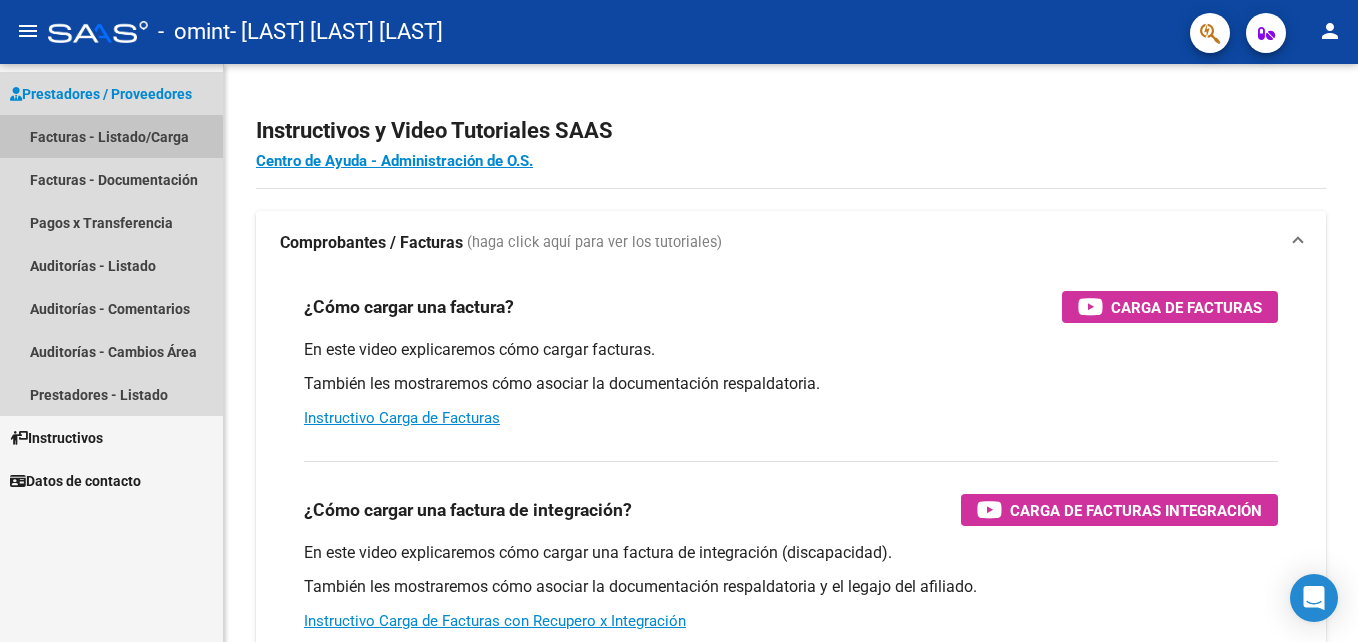 click on "Facturas - Listado/Carga" at bounding box center (111, 136) 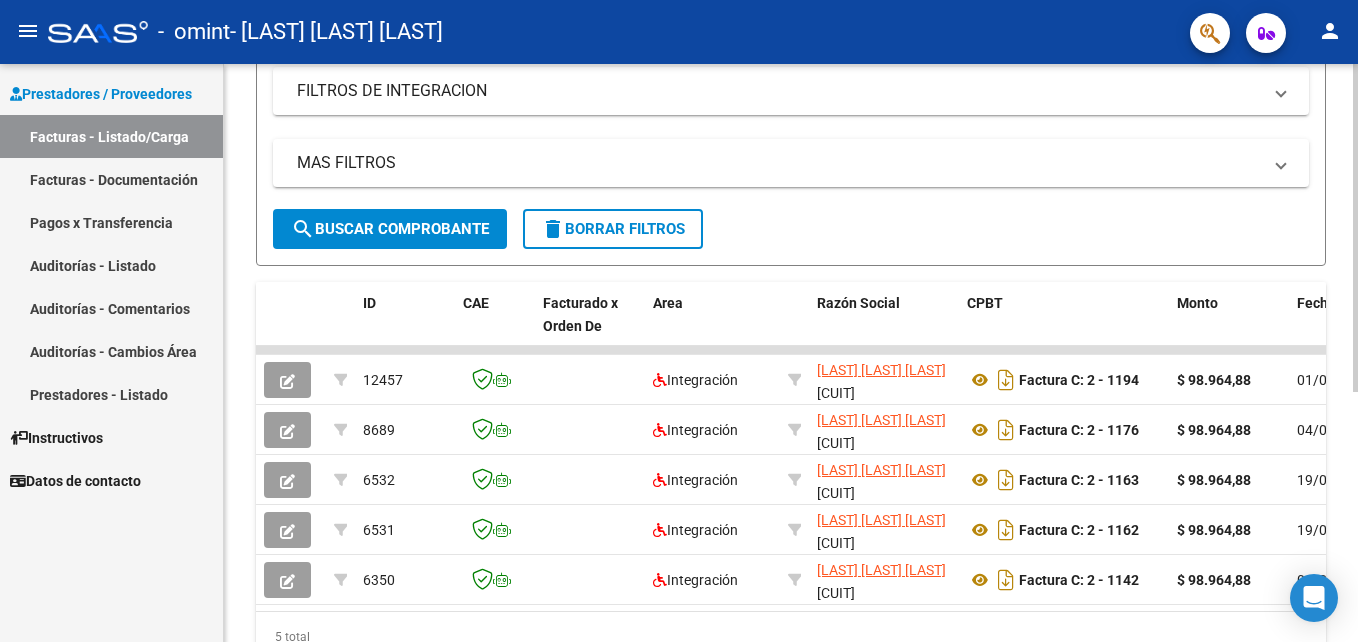 scroll, scrollTop: 342, scrollLeft: 0, axis: vertical 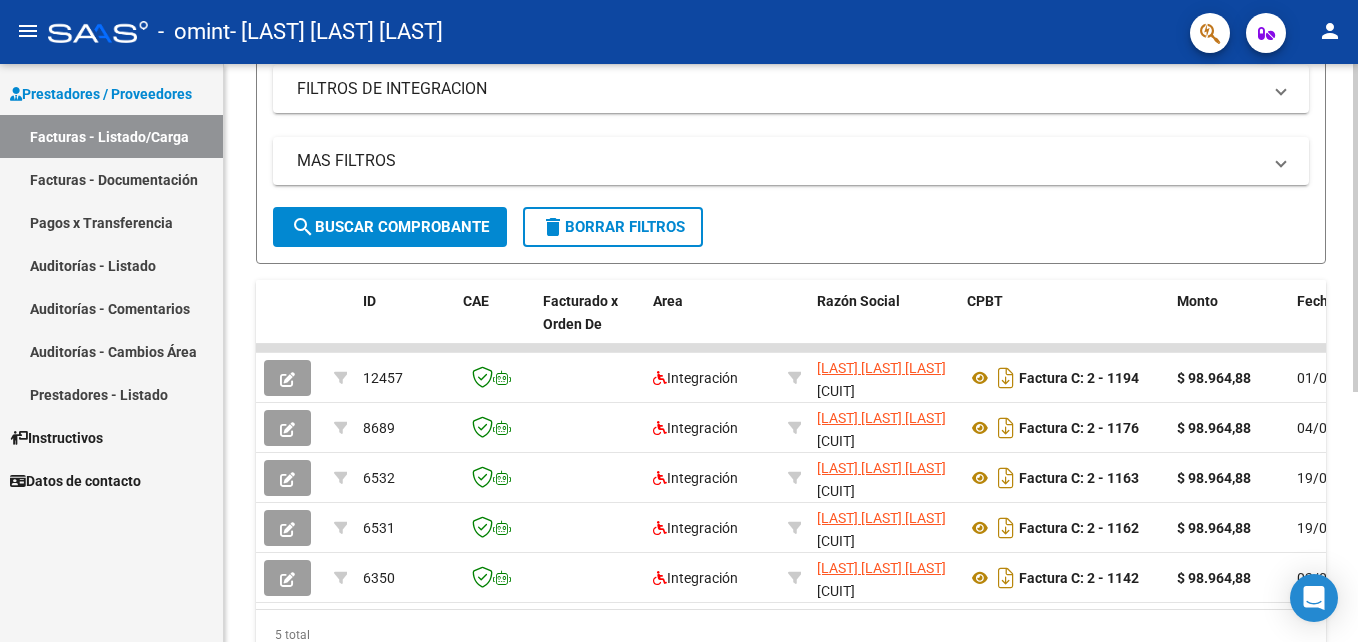 click on "menu -   omint   - [LAST] [LAST] [LAST] person    Prestadores / Proveedores Facturas - Listado/Carga Facturas - Documentación Pagos x Transferencia Auditorías - Listado Auditorías - Comentarios Auditorías - Cambios Área Prestadores - Listado    Instructivos    Datos de contacto  Video tutorial   PRESTADORES -> Listado de CPBTs Emitidos por Prestadores / Proveedores (alt+q)   Cargar Comprobante
cloud_download  CSV  cloud_download  EXCEL  cloud_download  Estandar   Descarga Masiva
Filtros Id Area Area Todos Confirmado   Mostrar totalizadores   FILTROS DEL COMPROBANTE  Comprobante Tipo Comprobante Tipo Start date – End date Fec. Comprobante Desde / Hasta Días Emisión Desde(cant. días) Días Emisión Hasta(cant. días) CUIT / Razón Social Pto. Venta Nro. Comprobante Código SSS CAE Válido CAE Válido Todos Cargado Módulo Hosp. Todos Tiene facturacion Apócrifa Hospital Refes  FILTROS DE INTEGRACION  Período De Prestación Campos del Archivo de Rendición Devuelto x SSS (dr_envio)" at bounding box center [679, 321] 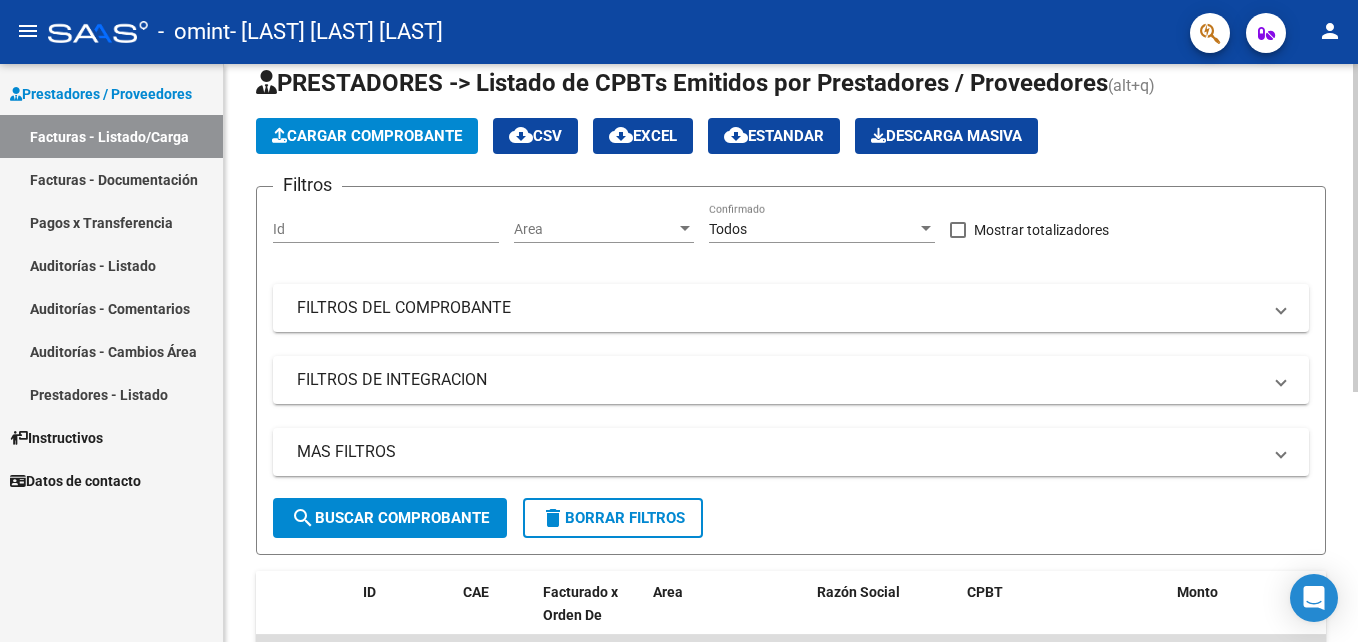 scroll, scrollTop: 2, scrollLeft: 0, axis: vertical 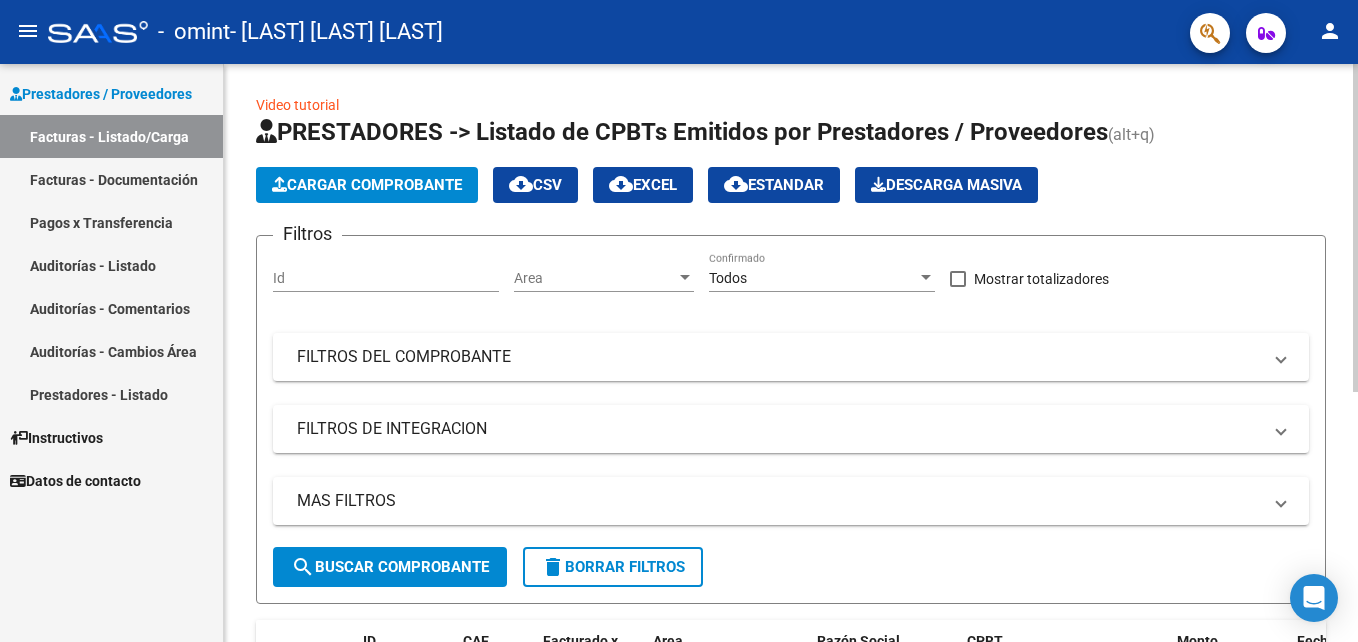 click on "Video tutorial   PRESTADORES -> Listado de CPBTs Emitidos por Prestadores / Proveedores (alt+q)   Cargar Comprobante
cloud_download  CSV  cloud_download  EXCEL  cloud_download  Estandar   Descarga Masiva
Filtros Id Area Area Todos Confirmado   Mostrar totalizadores   FILTROS DEL COMPROBANTE  Comprobante Tipo Comprobante Tipo Start date – End date Fec. Comprobante Desde / Hasta Días Emisión Desde(cant. días) Días Emisión Hasta(cant. días) CUIT / Razón Social Pto. Venta Nro. Comprobante Código SSS CAE Válido CAE Válido Todos Cargado Módulo Hosp. Todos Tiene facturacion Apócrifa Hospital Refes  FILTROS DE INTEGRACION  Período De Prestación Campos del Archivo de Rendición Devuelto x SSS (dr_envio) Todos Rendido x SSS (dr_envio) Tipo de Registro Tipo de Registro Período Presentación Período Presentación Campos del Legajo Asociado (preaprobación) Afiliado Legajo (cuil/nombre) Todos Solo facturas preaprobadas  MAS FILTROS  Todos Con Doc. Respaldatoria Todos Con Trazabilidad Todos – –" 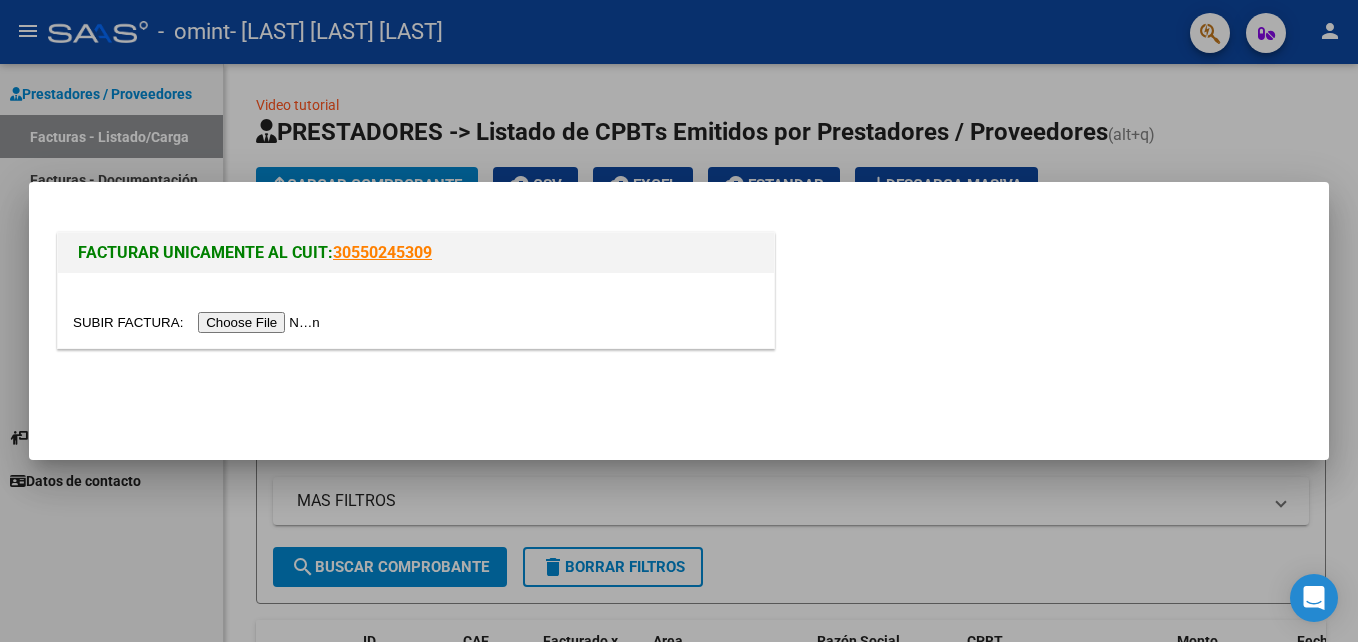 click at bounding box center [199, 322] 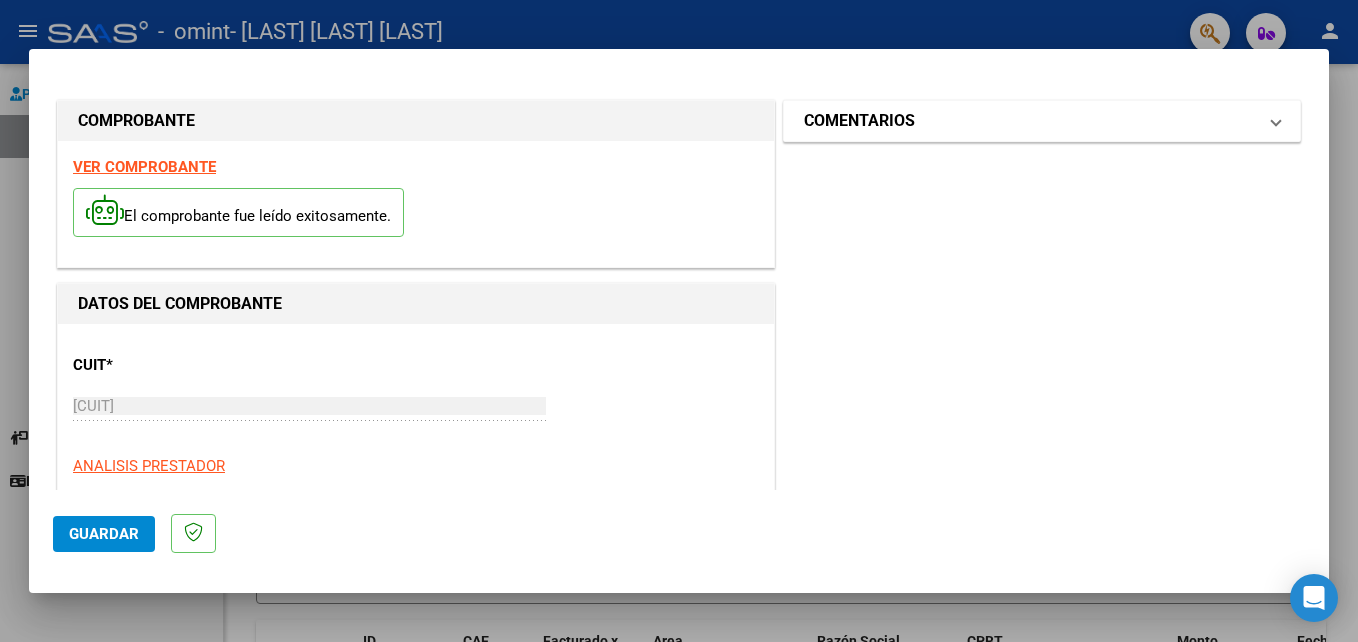 click on "COMENTARIOS" at bounding box center (1042, 121) 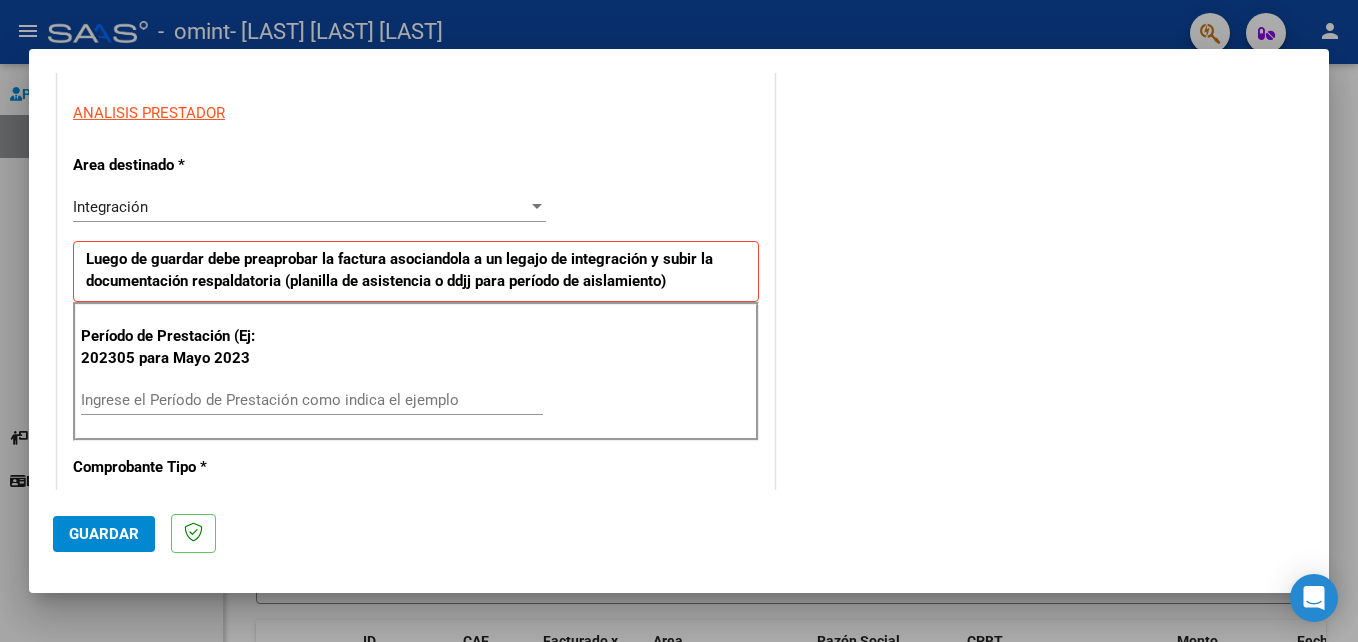 scroll, scrollTop: 360, scrollLeft: 0, axis: vertical 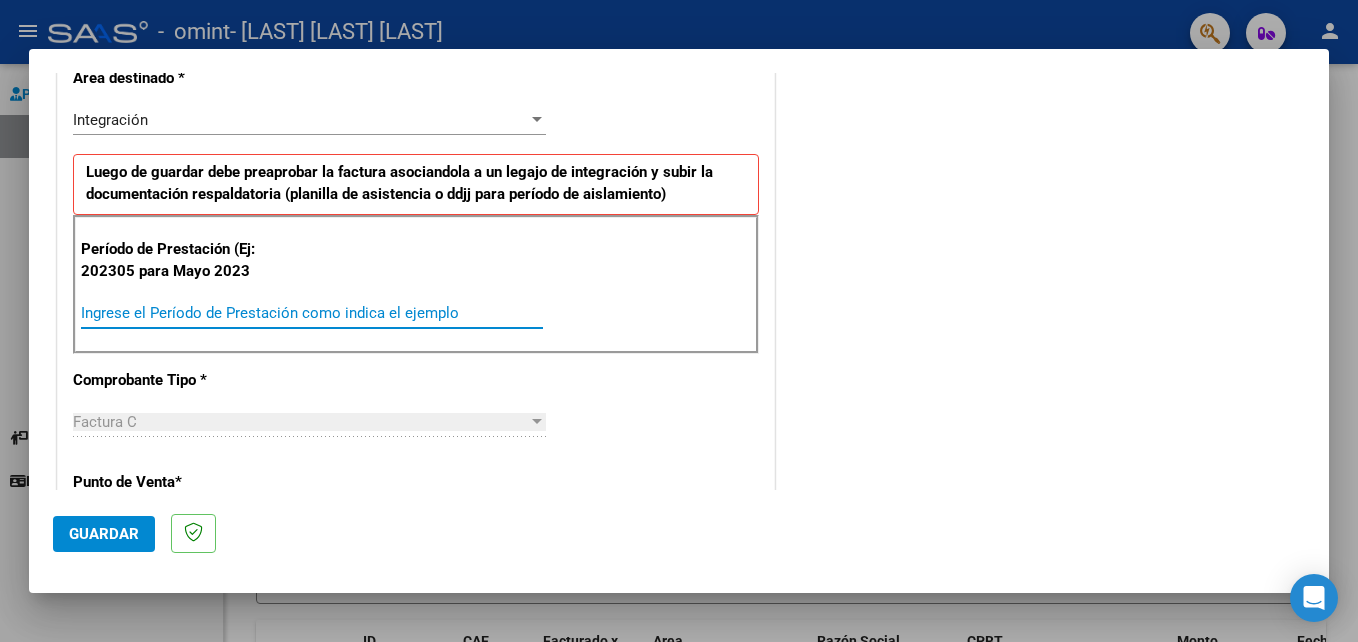click on "Ingrese el Período de Prestación como indica el ejemplo" at bounding box center [312, 313] 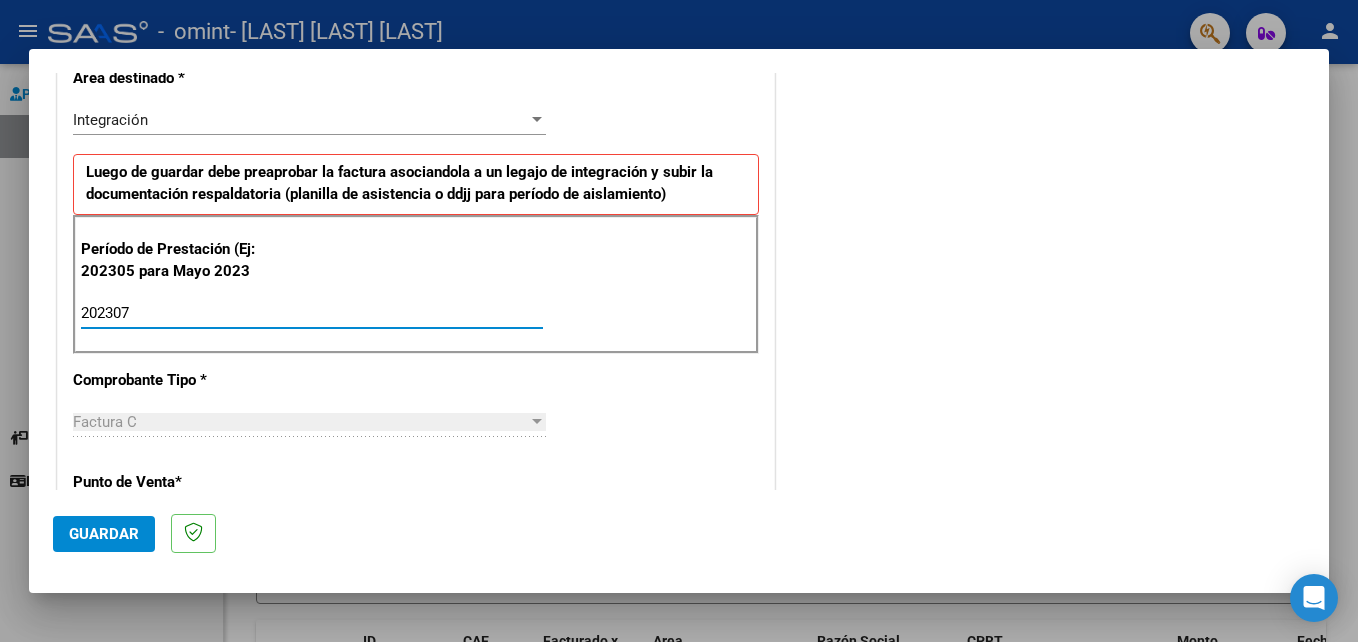 type on "202307" 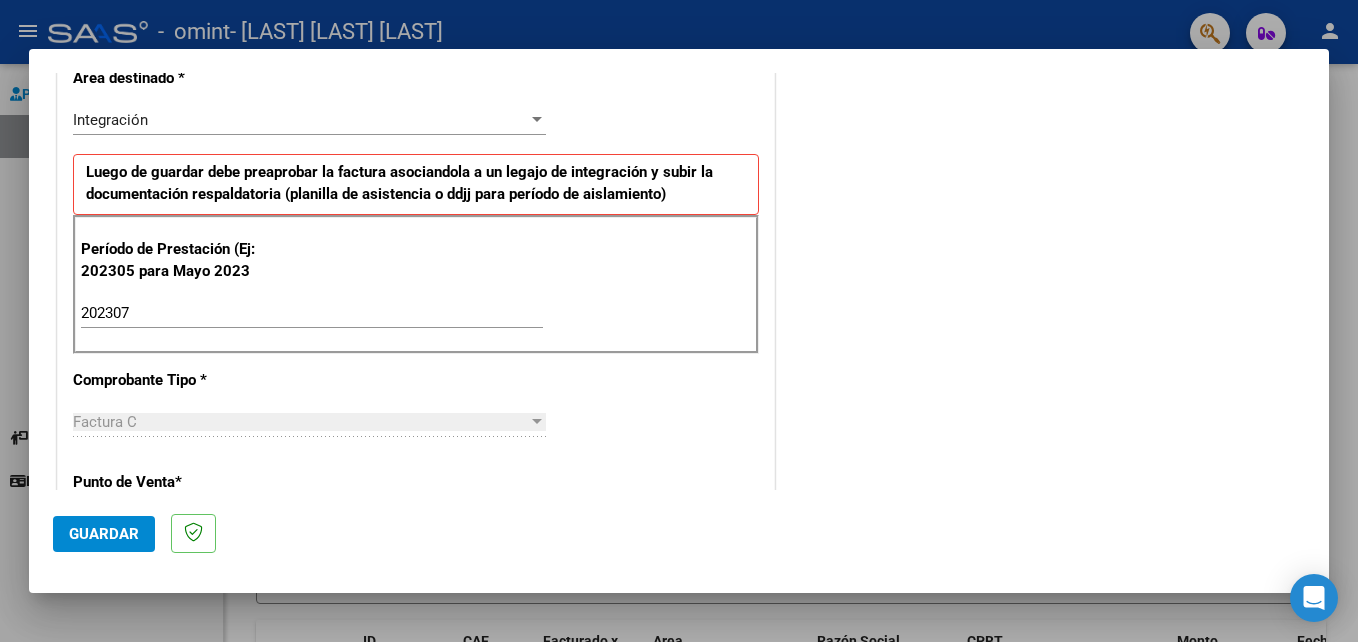 click on "Factura C" at bounding box center (300, 422) 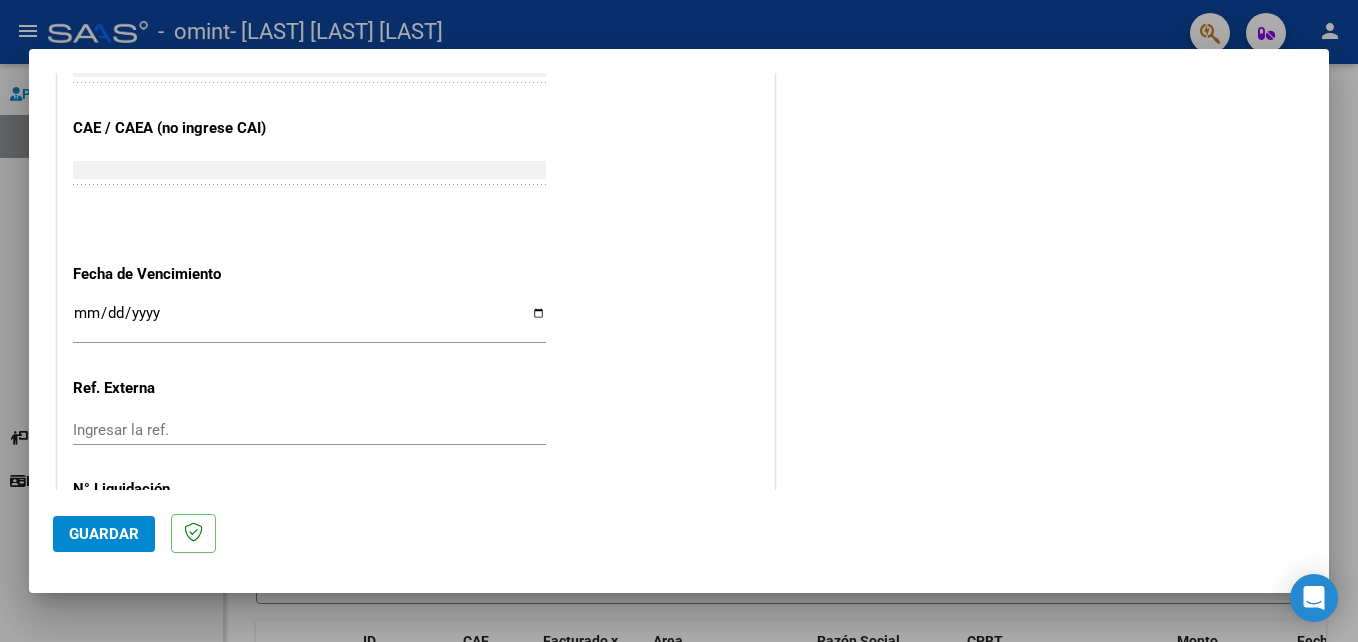 scroll, scrollTop: 1280, scrollLeft: 0, axis: vertical 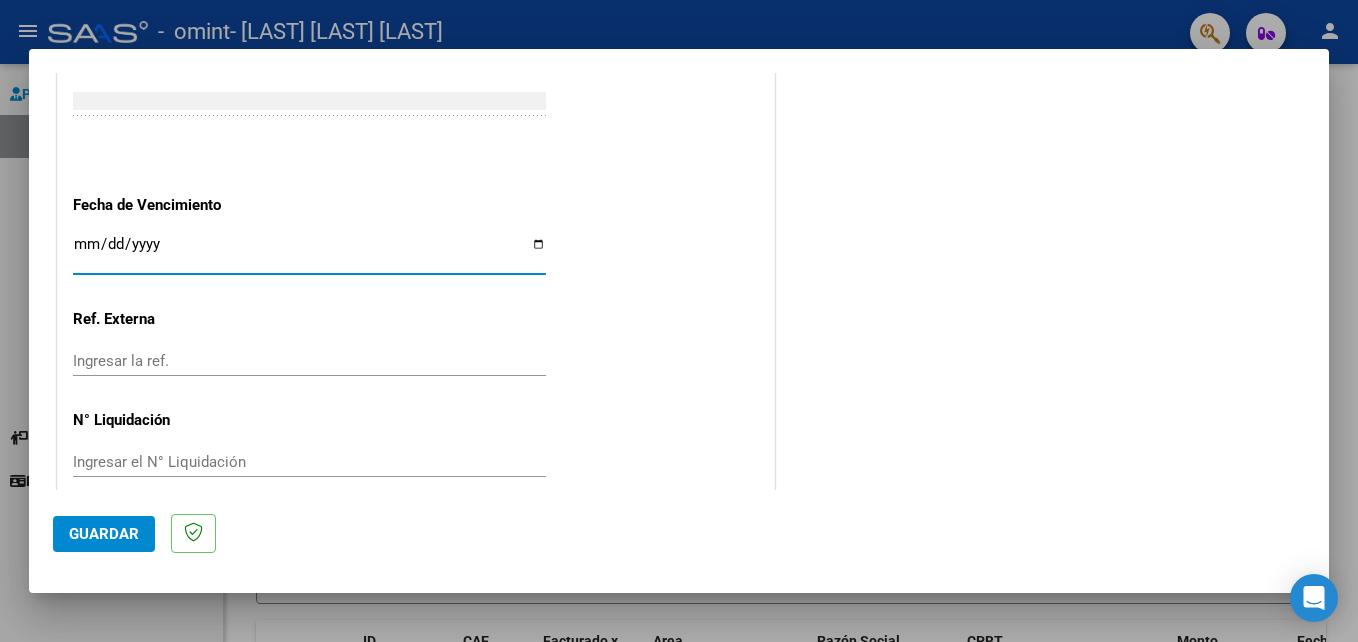 click on "Ingresar la fecha" at bounding box center [309, 252] 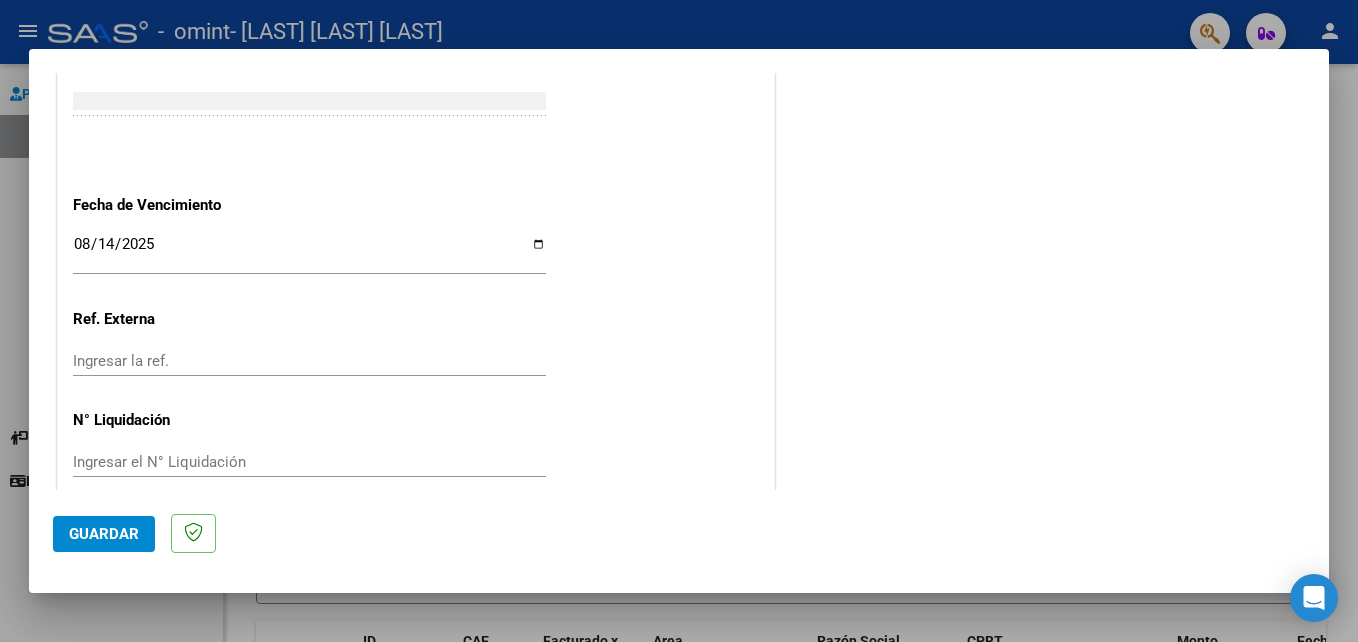 scroll, scrollTop: 1306, scrollLeft: 0, axis: vertical 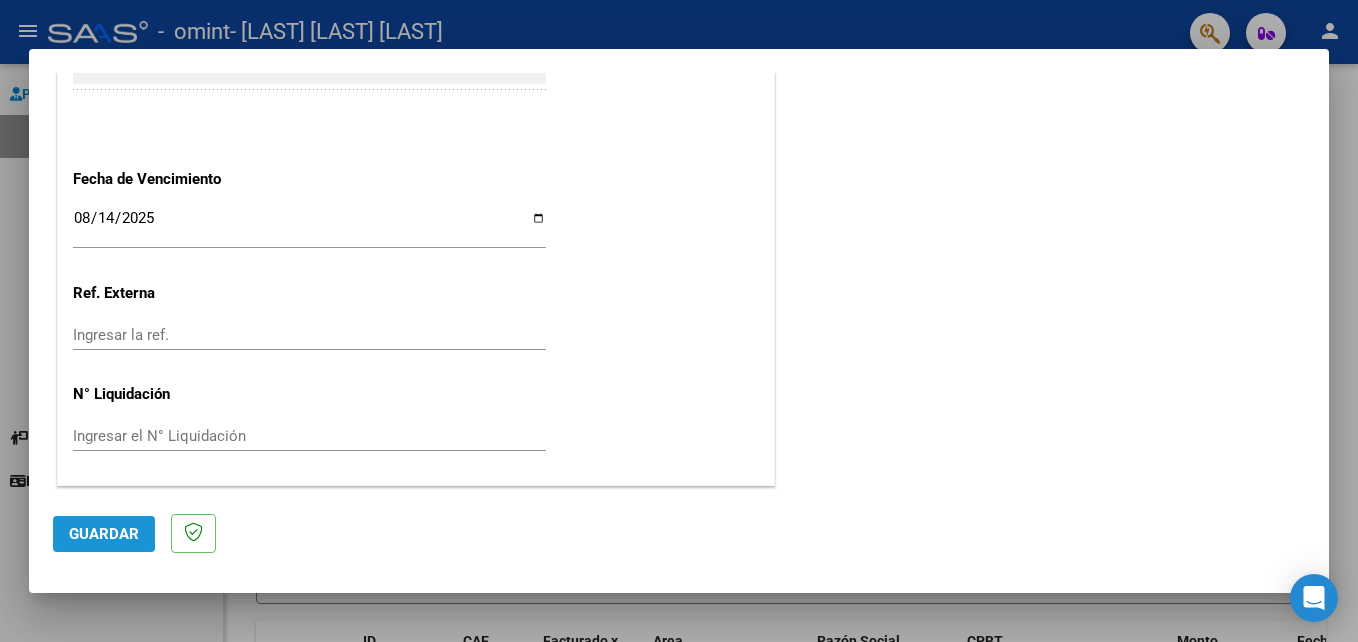 click on "Guardar" 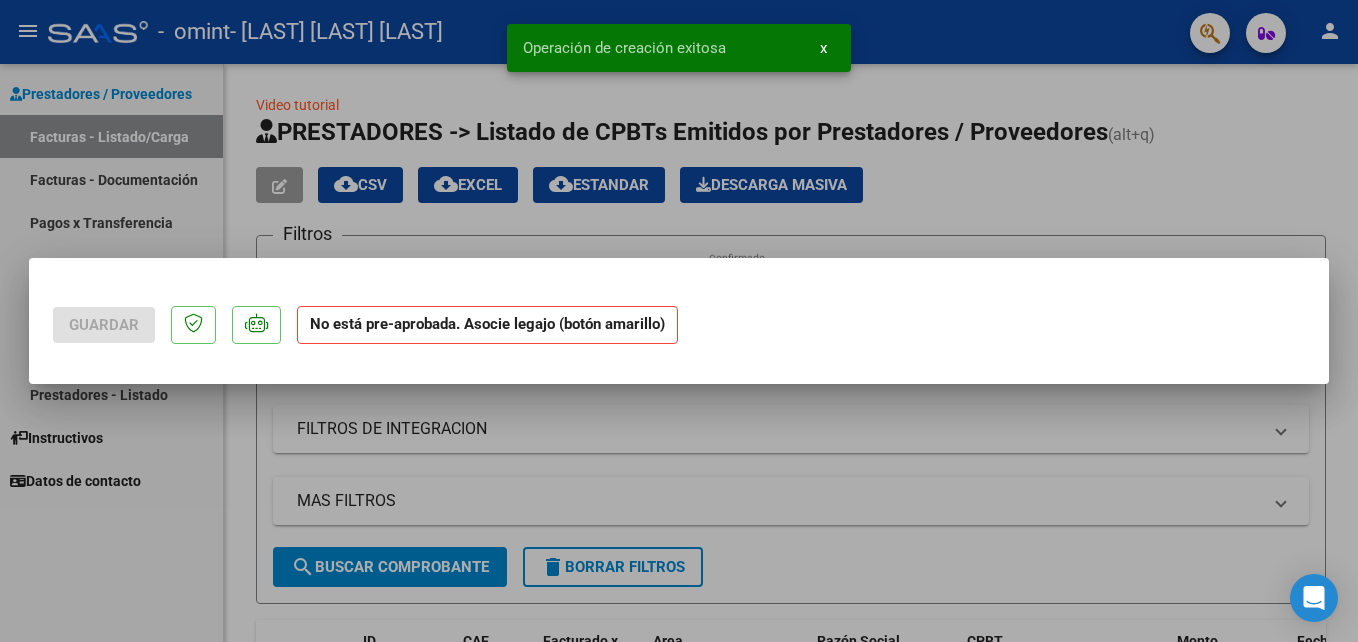 scroll, scrollTop: 0, scrollLeft: 0, axis: both 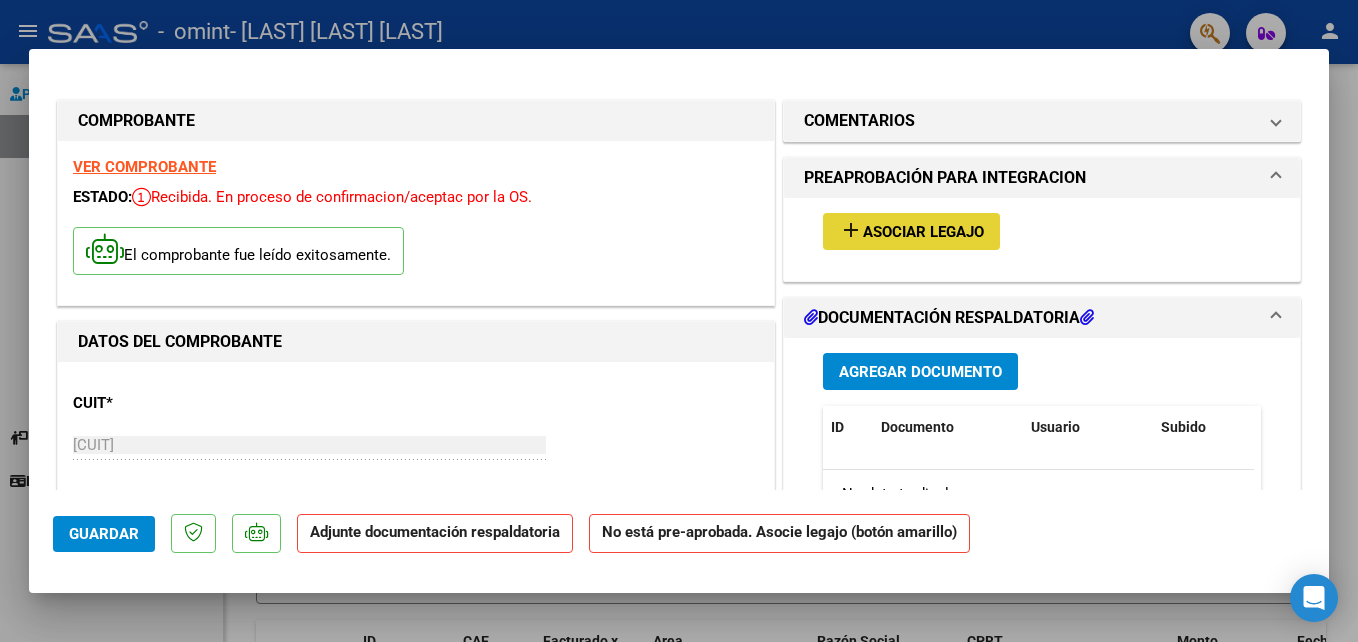 click on "Asociar Legajo" at bounding box center [923, 232] 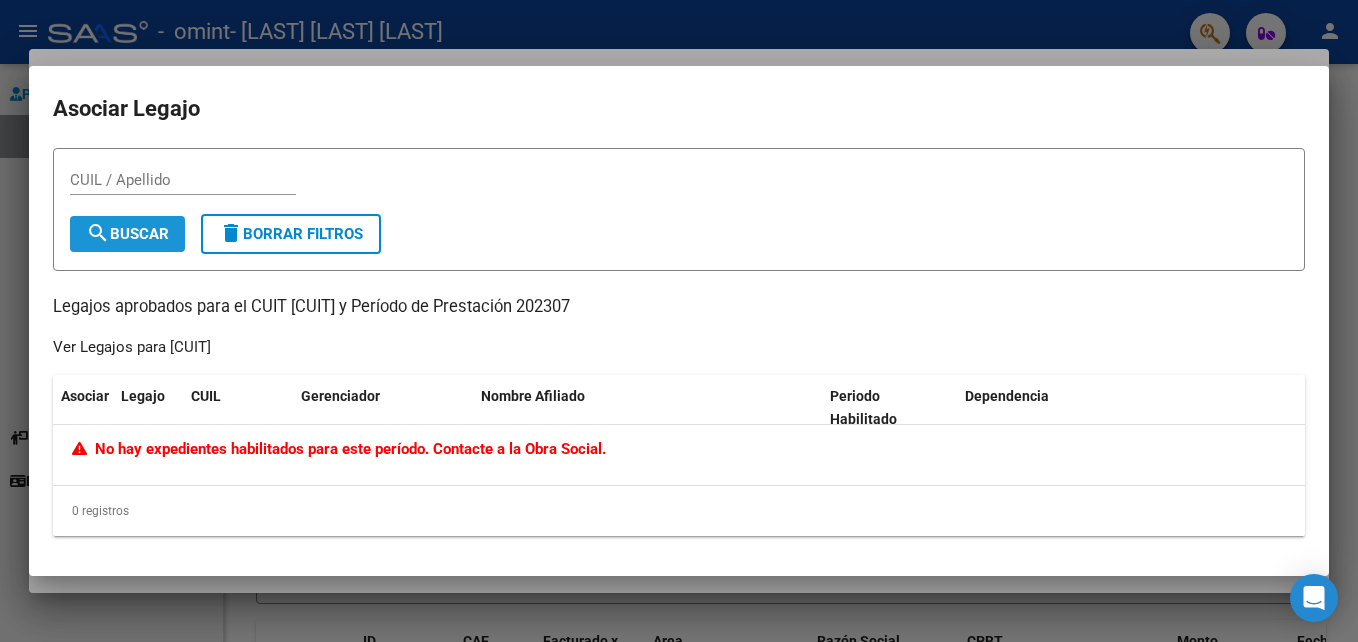 click on "search  Buscar" at bounding box center (127, 234) 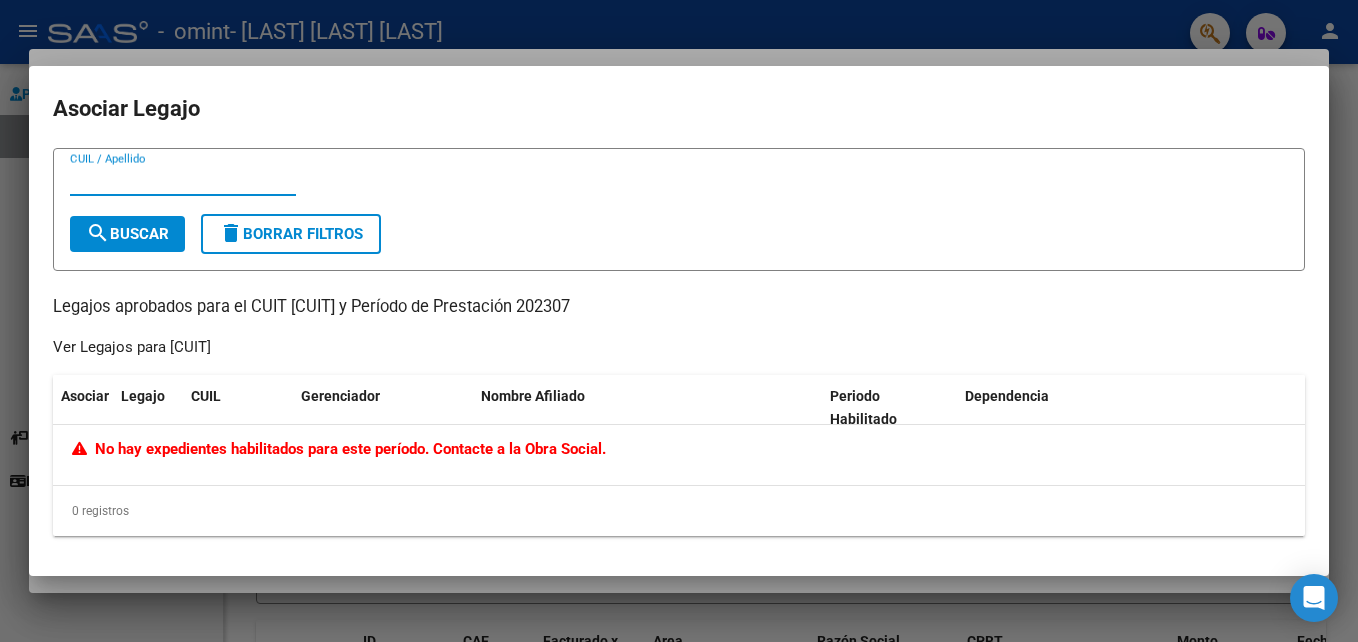 click on "CUIL / Apellido" at bounding box center [183, 180] 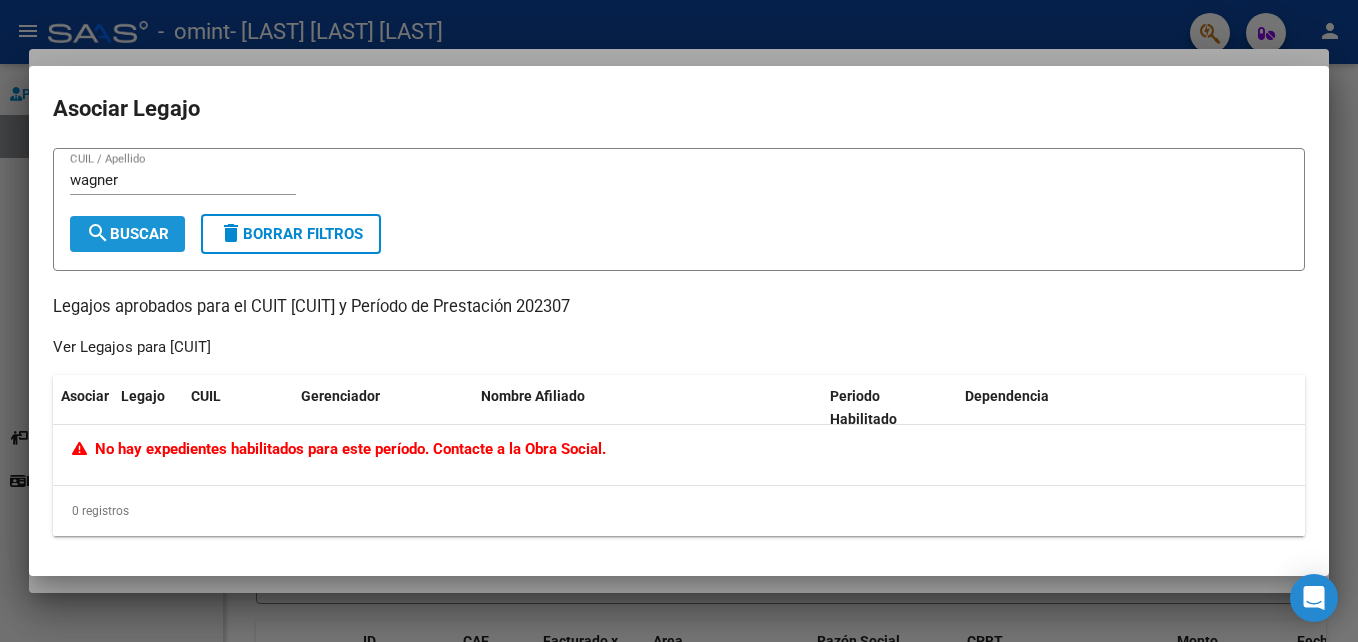 click on "search  Buscar" at bounding box center [127, 234] 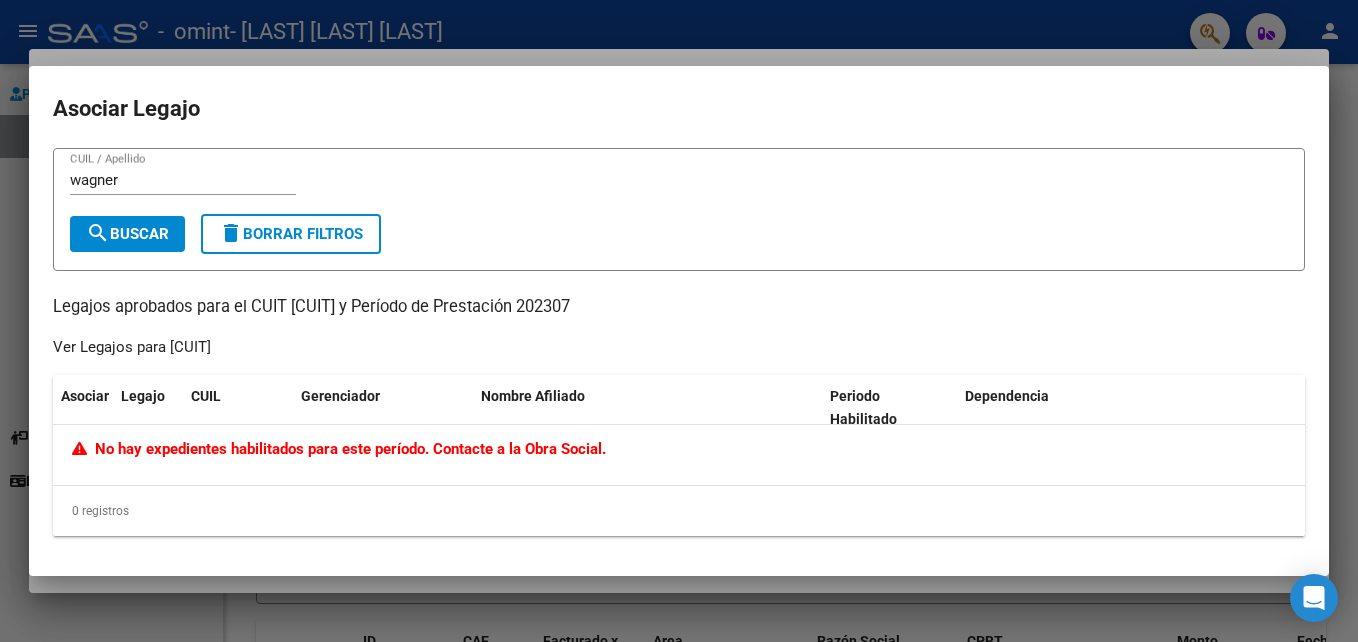 click on "CUIL / Apellido search  Buscar  delete  Borrar Filtros  Legajos aprobados para el CUIT [CUIT] y Período de Prestación 202307  Ver Legajos para [CUIT] Asociar Legajo CUIL Gerenciador Nombre Afiliado Periodo Habilitado Dependencia     No hay expedientes habilitados para este período. Contacte a la Obra Social.  0 registros   1" at bounding box center [679, 342] 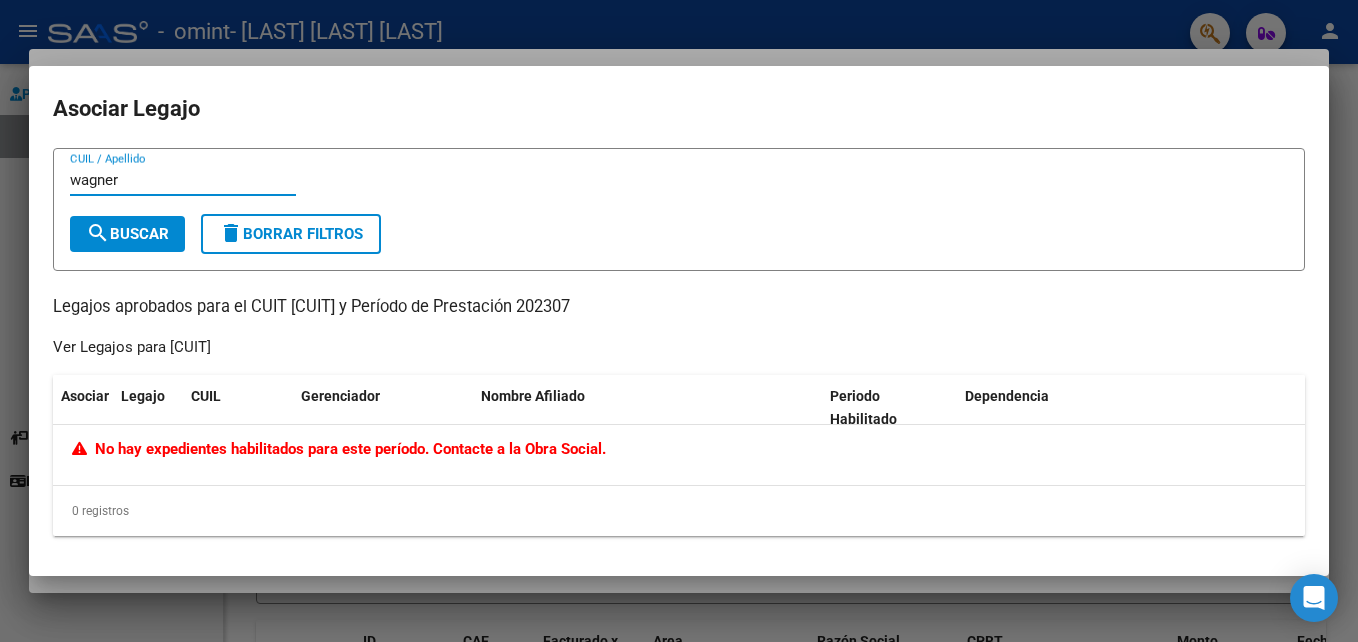 click on "wagner" at bounding box center [183, 180] 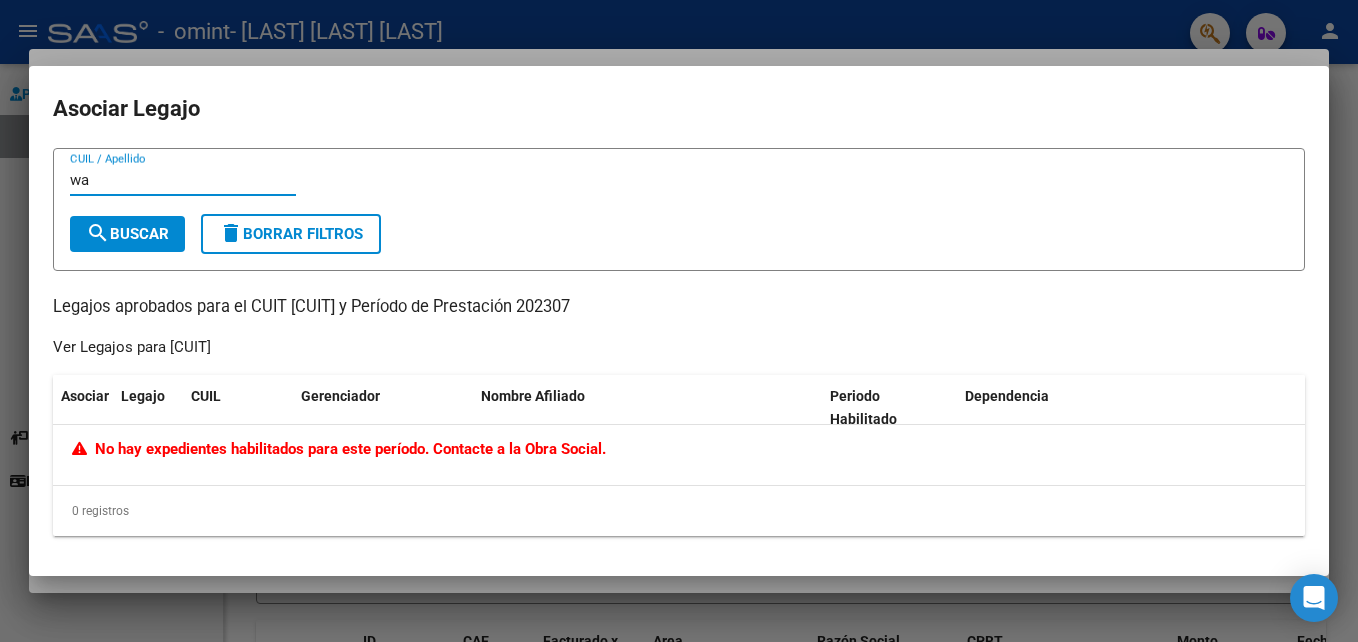 type on "w" 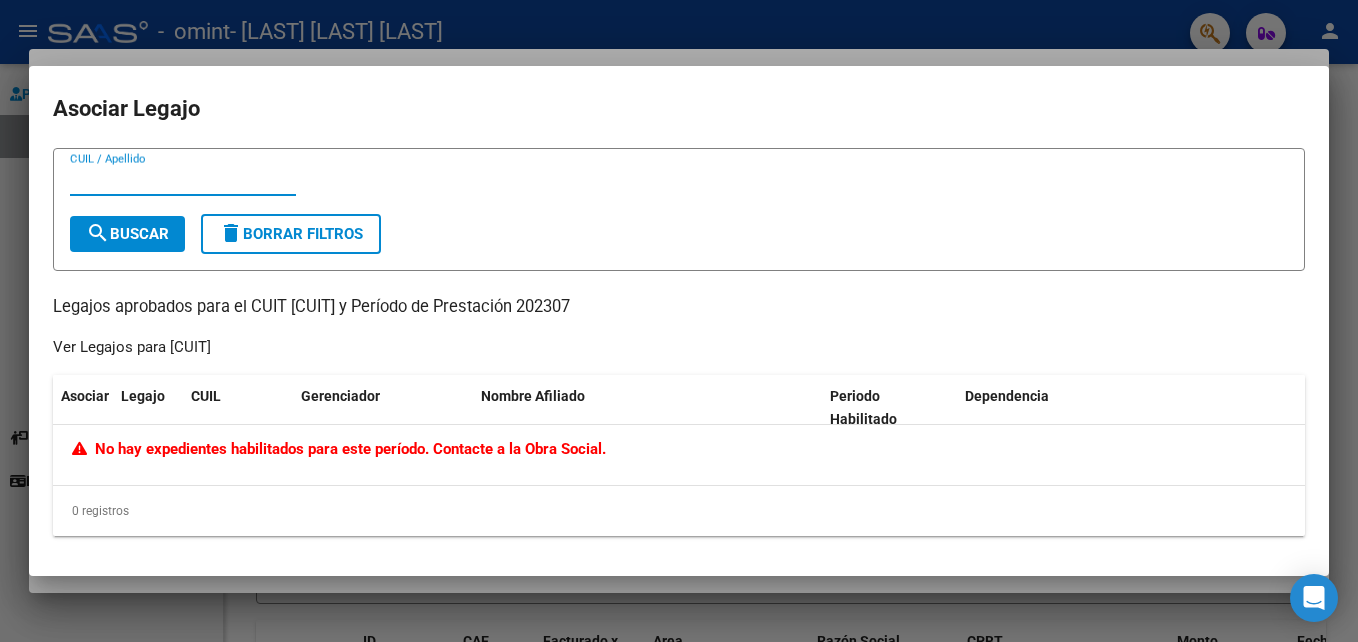 type 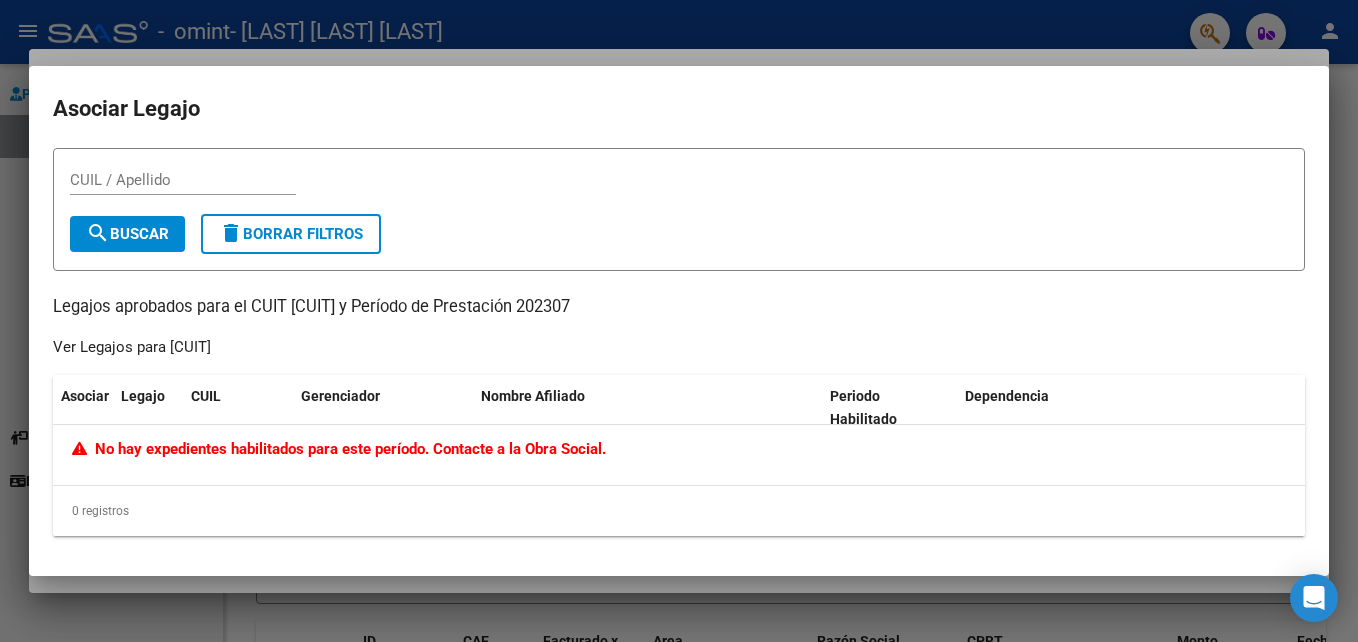 click on "No hay expedientes habilitados para este período. Contacte a la Obra Social." 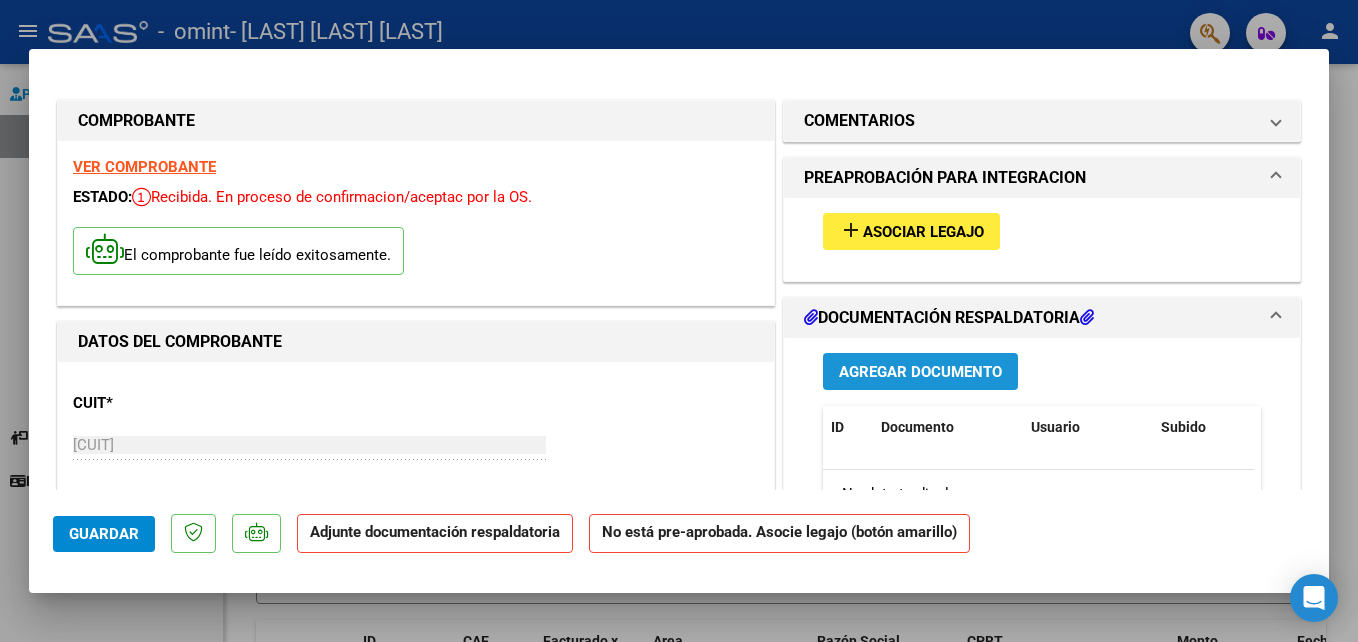 click on "Agregar Documento" at bounding box center [920, 372] 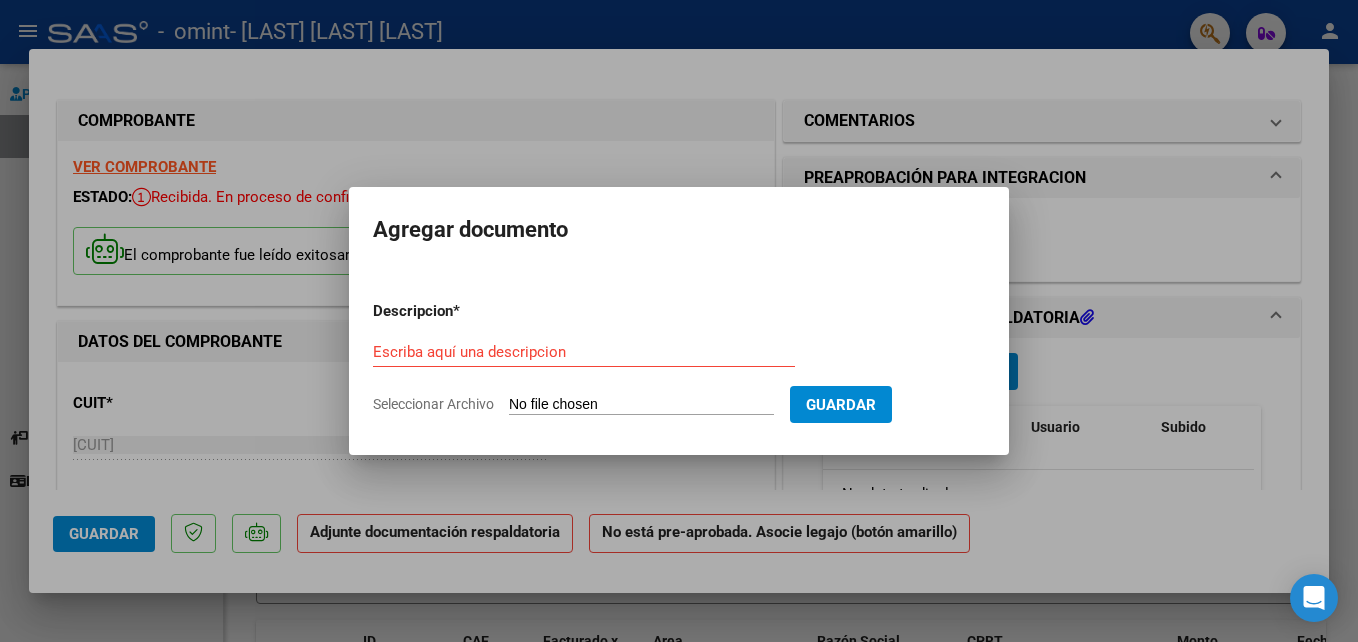 click at bounding box center (679, 321) 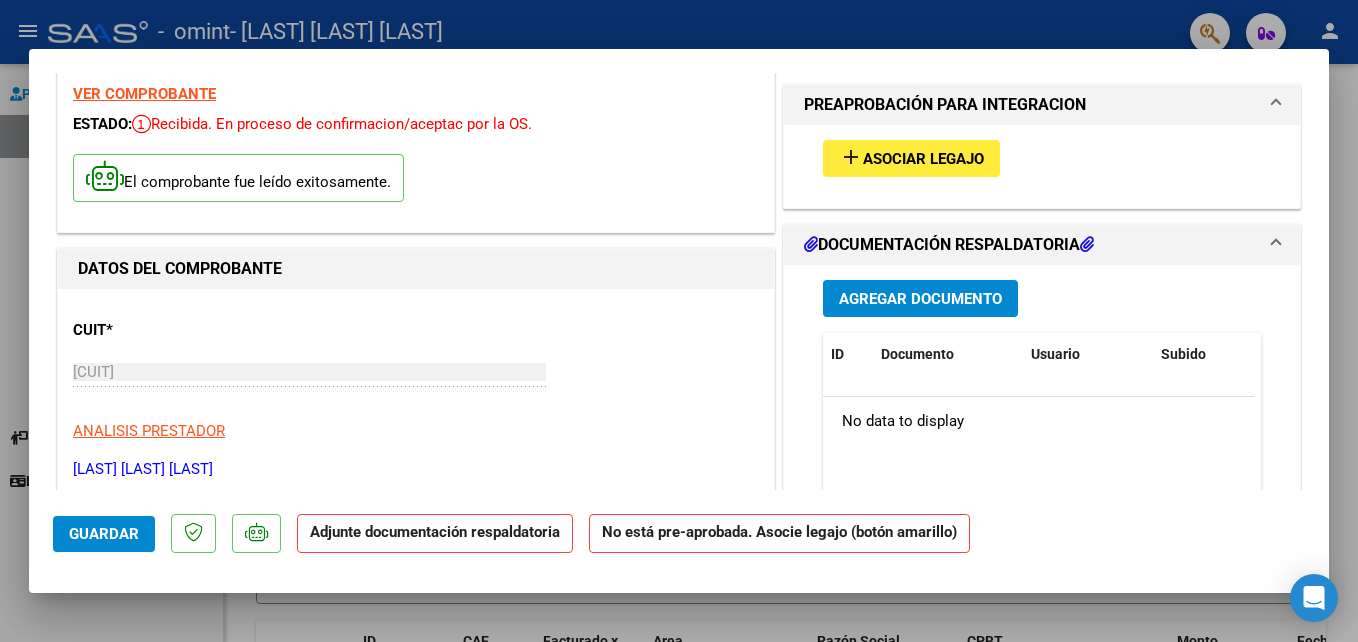 scroll, scrollTop: 80, scrollLeft: 0, axis: vertical 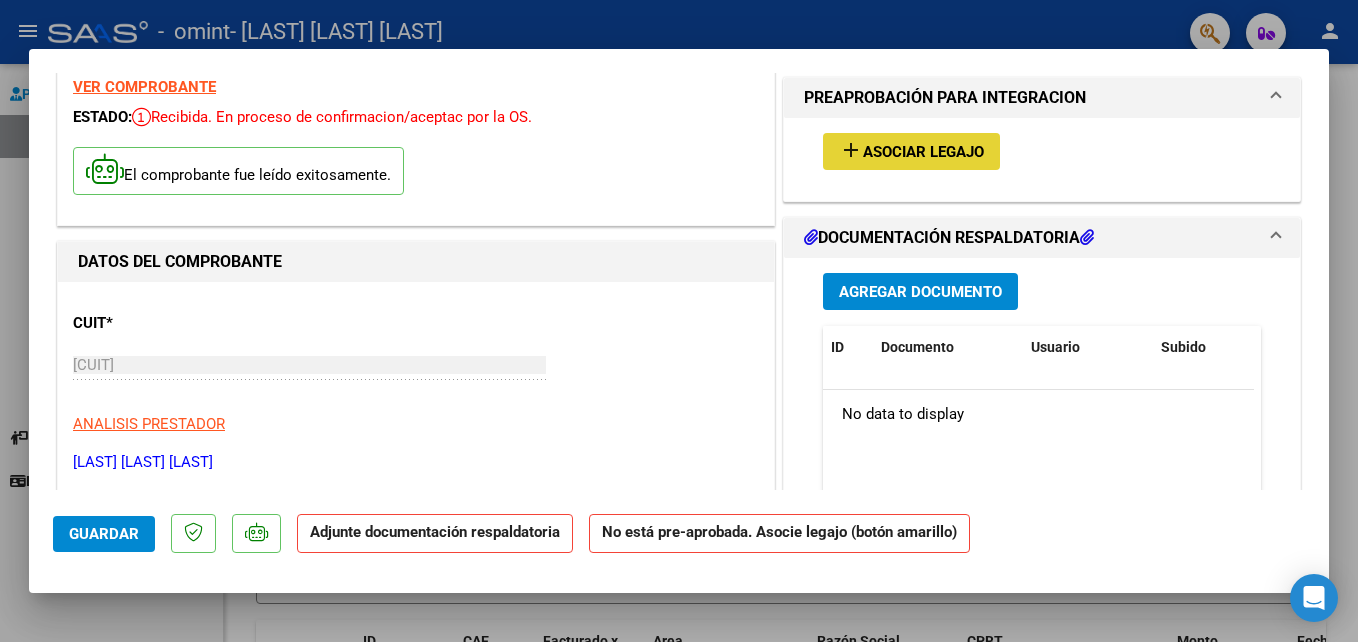 click on "Asociar Legajo" at bounding box center [923, 152] 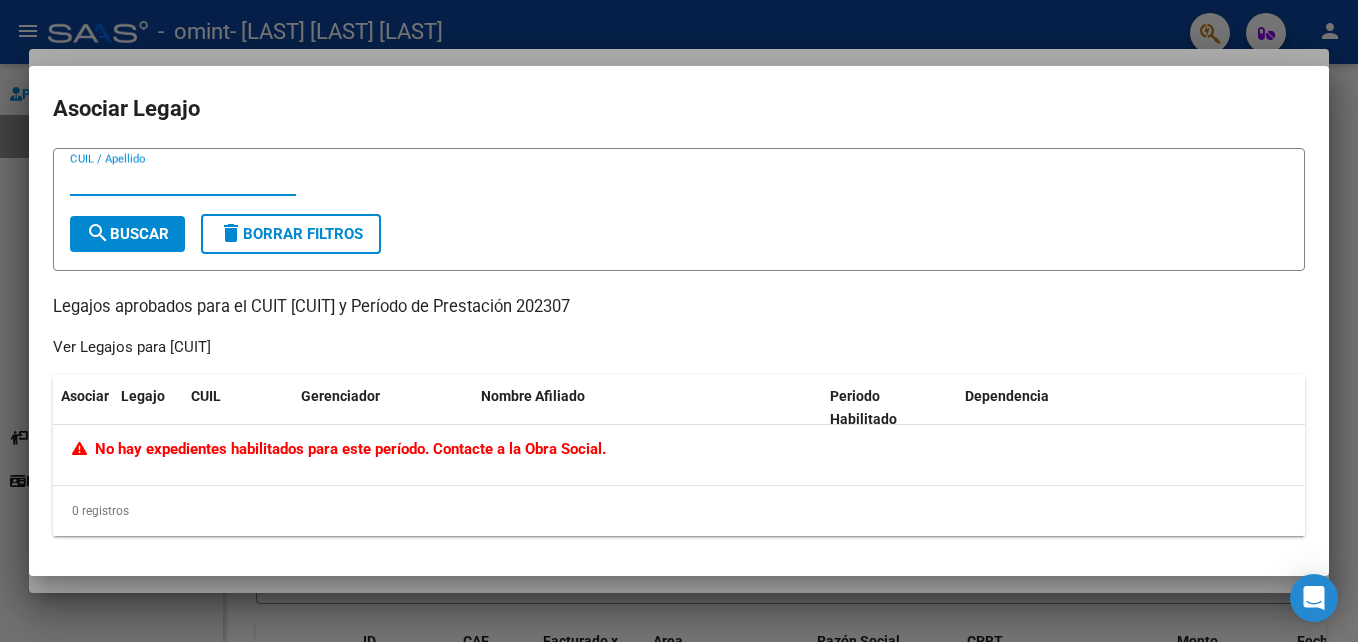 click at bounding box center (679, 321) 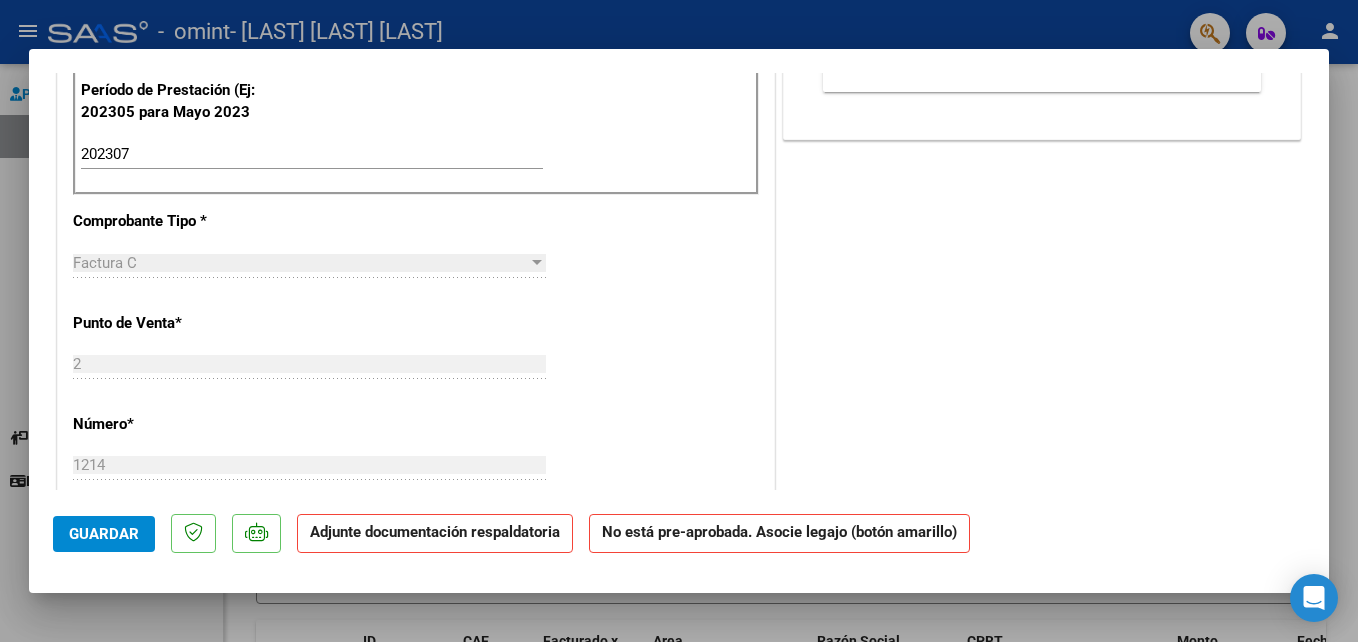 scroll, scrollTop: 619, scrollLeft: 0, axis: vertical 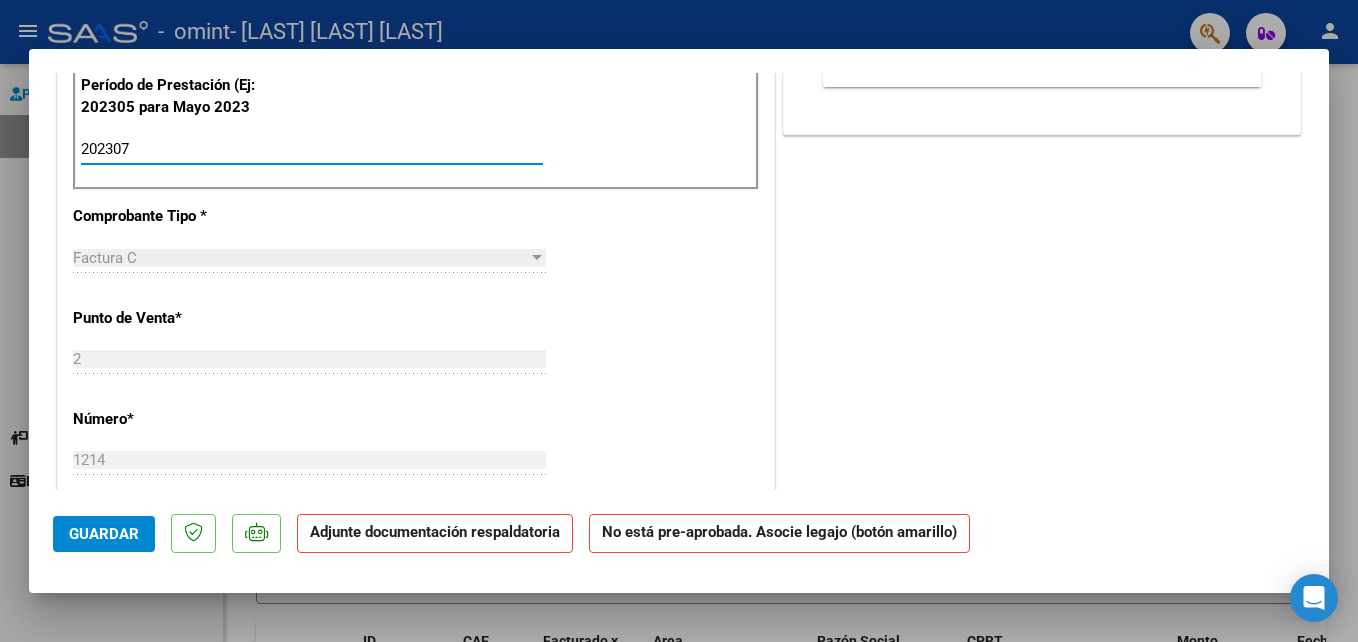 click on "202307" at bounding box center (312, 149) 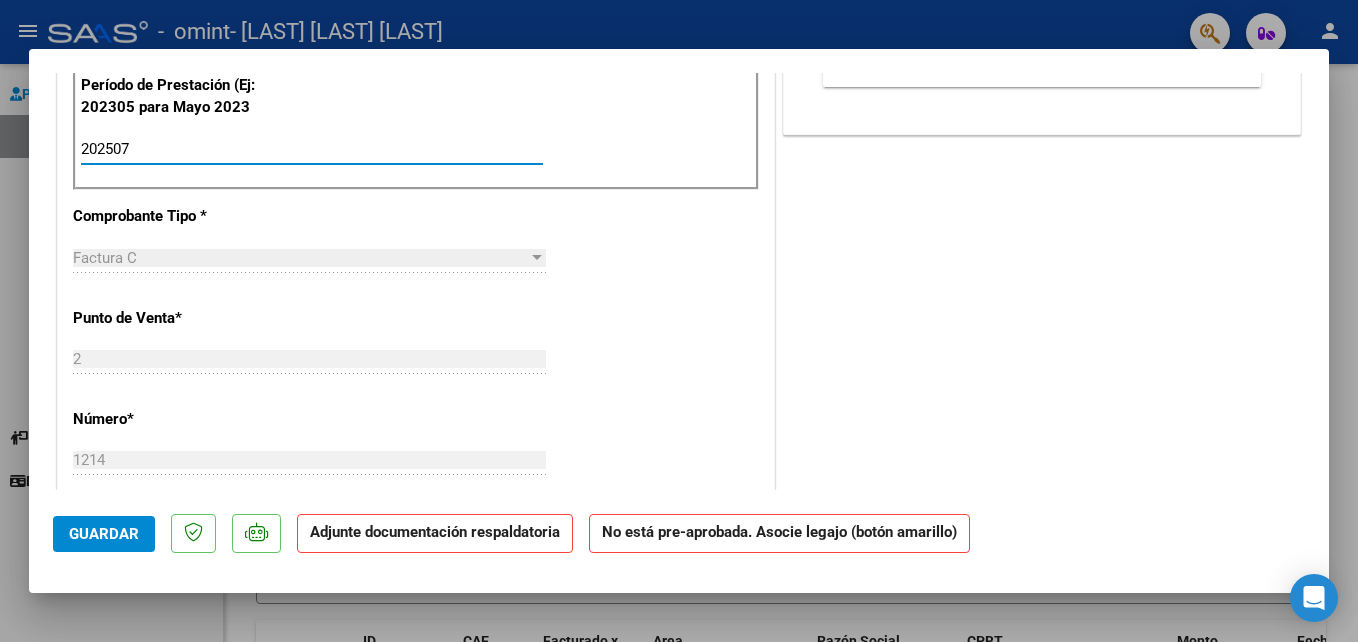 type on "202507" 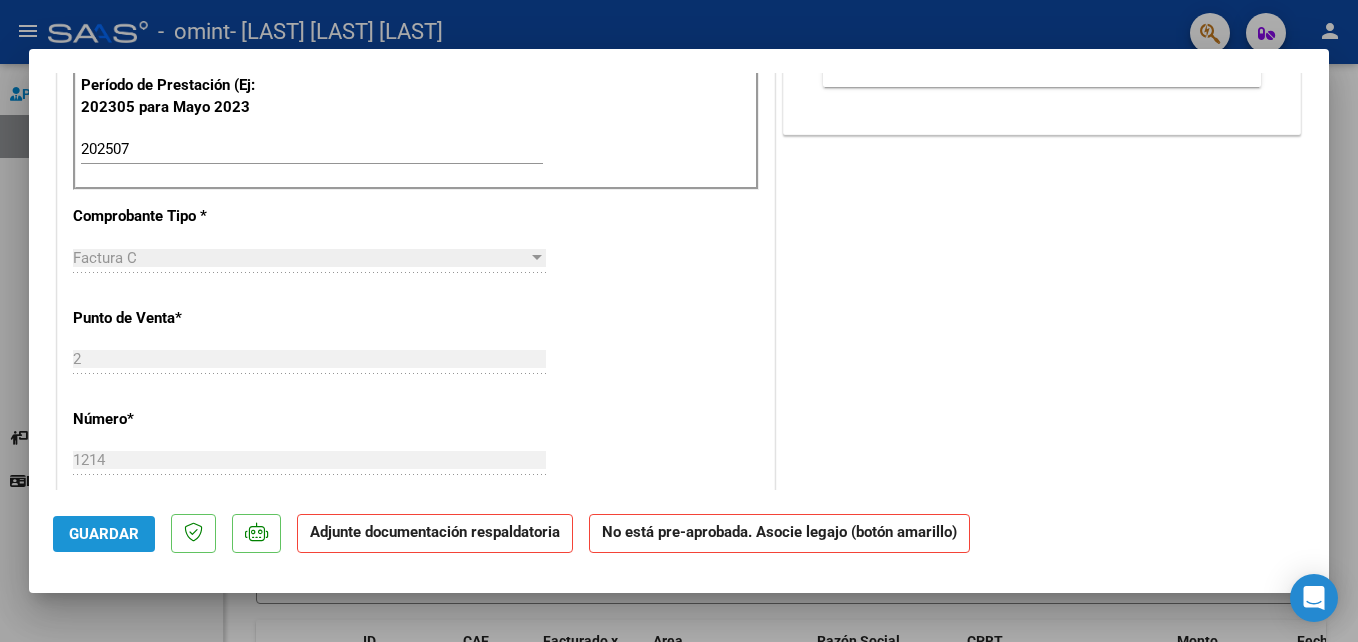 click on "Guardar" 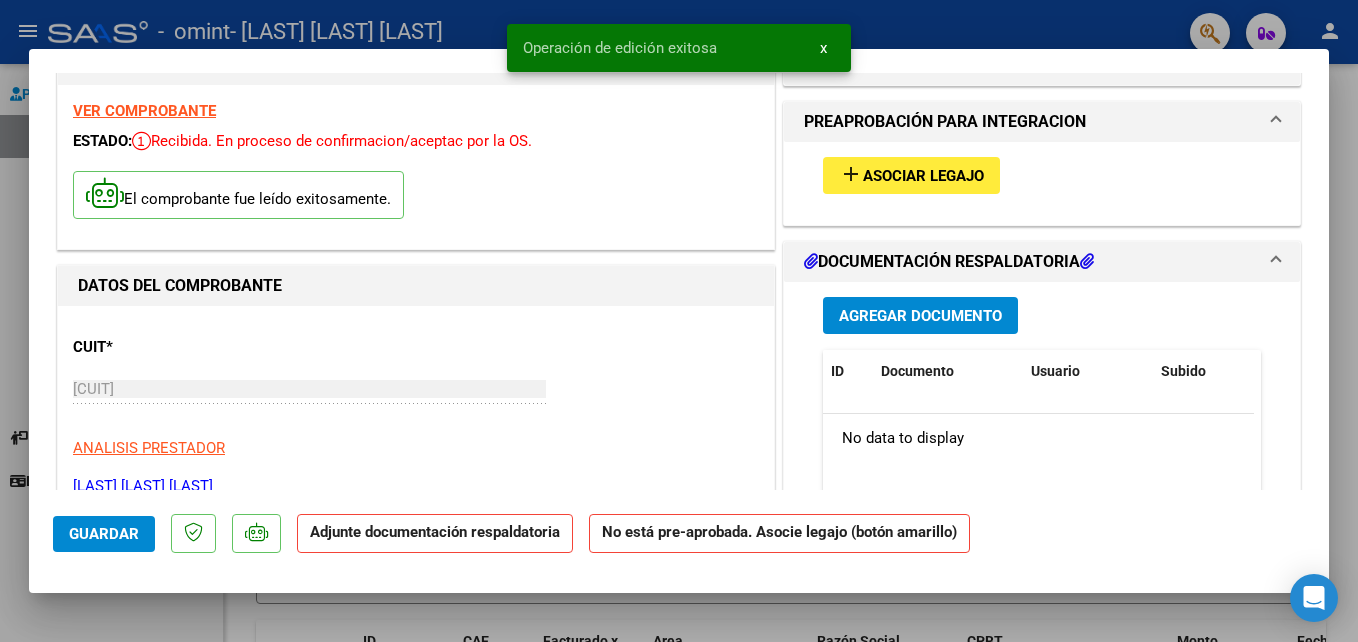 scroll, scrollTop: 19, scrollLeft: 0, axis: vertical 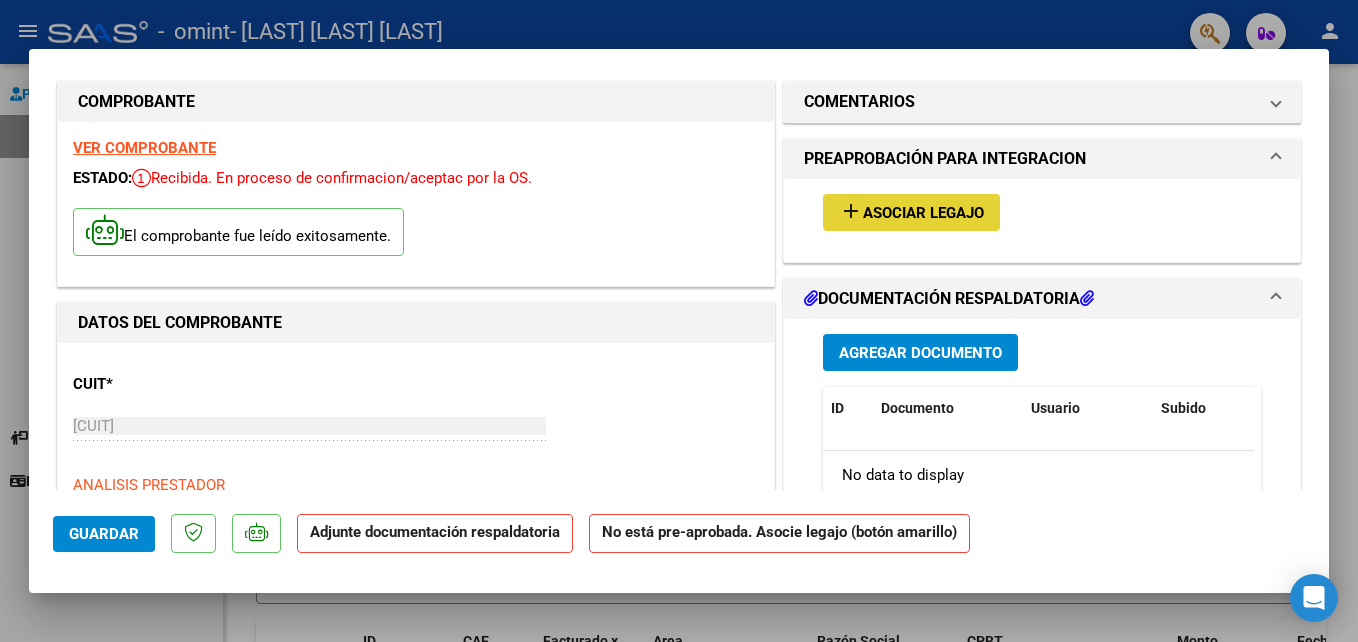 click on "Asociar Legajo" at bounding box center [923, 213] 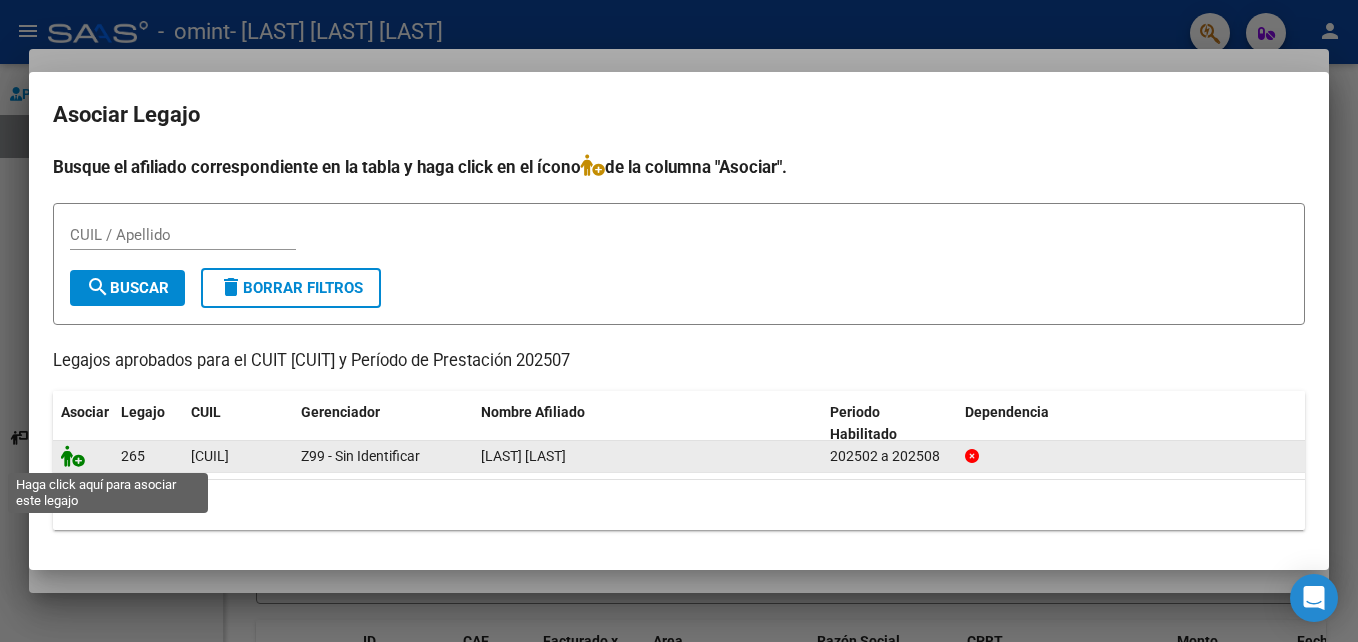 click 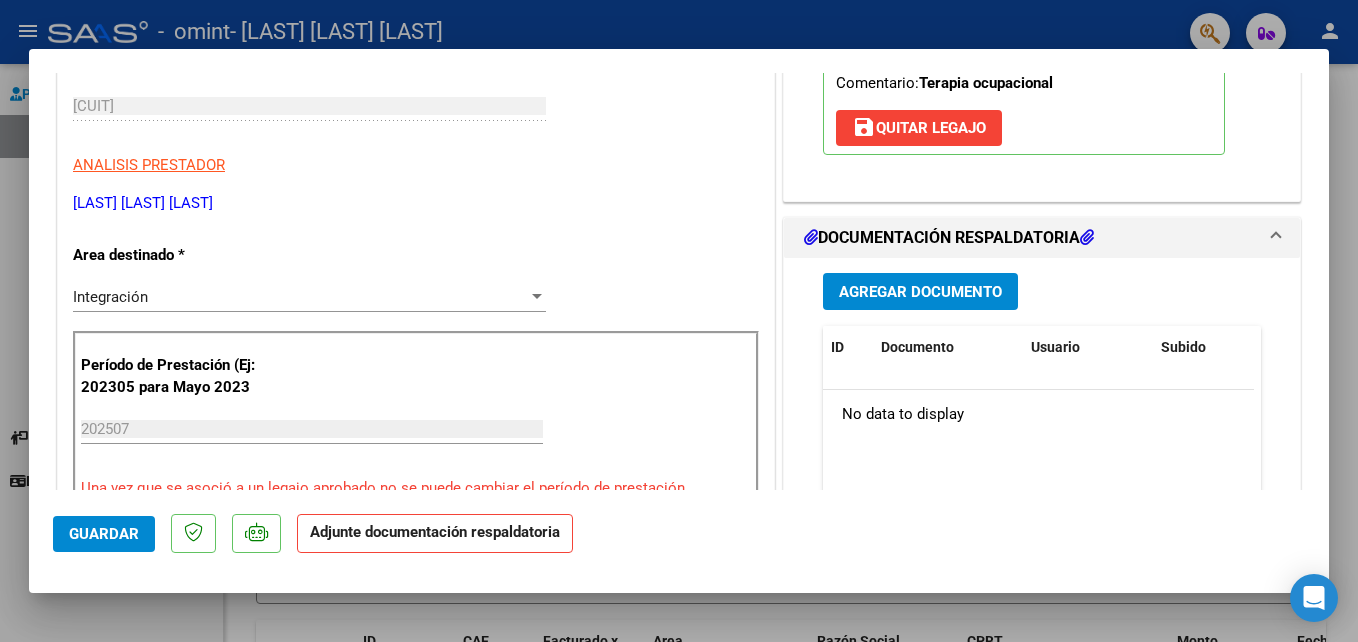scroll, scrollTop: 379, scrollLeft: 0, axis: vertical 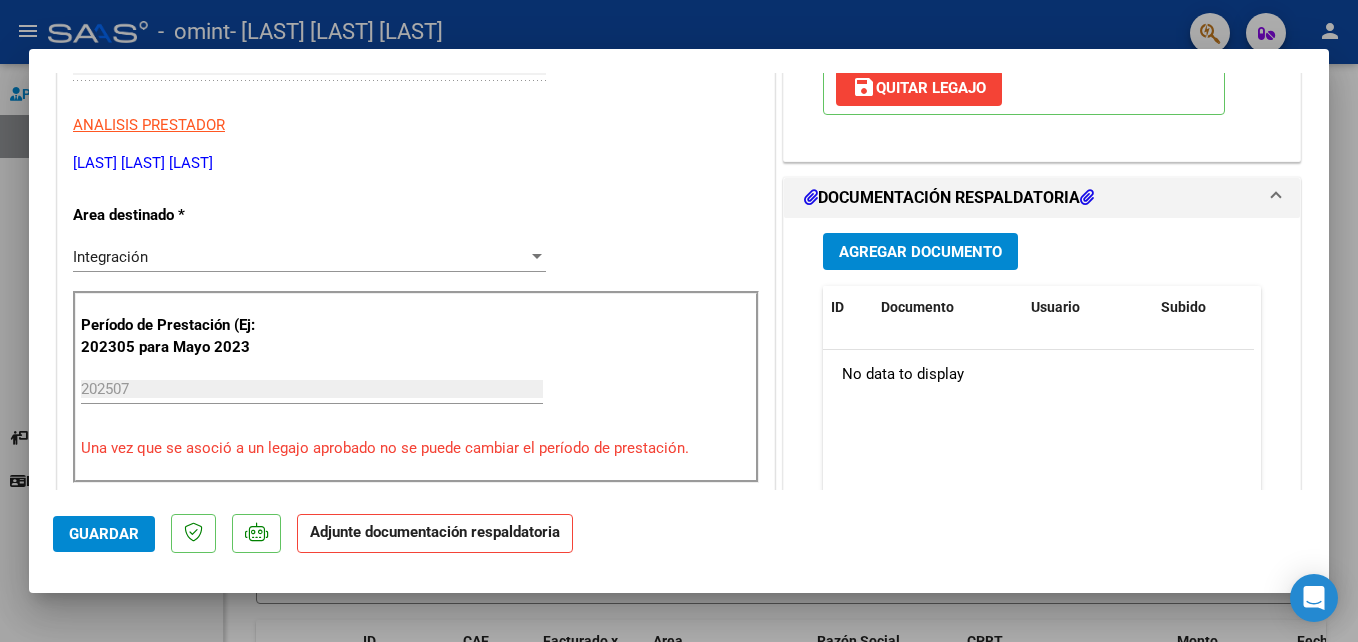 click on "DOCUMENTACIÓN RESPALDATORIA" at bounding box center (1030, 198) 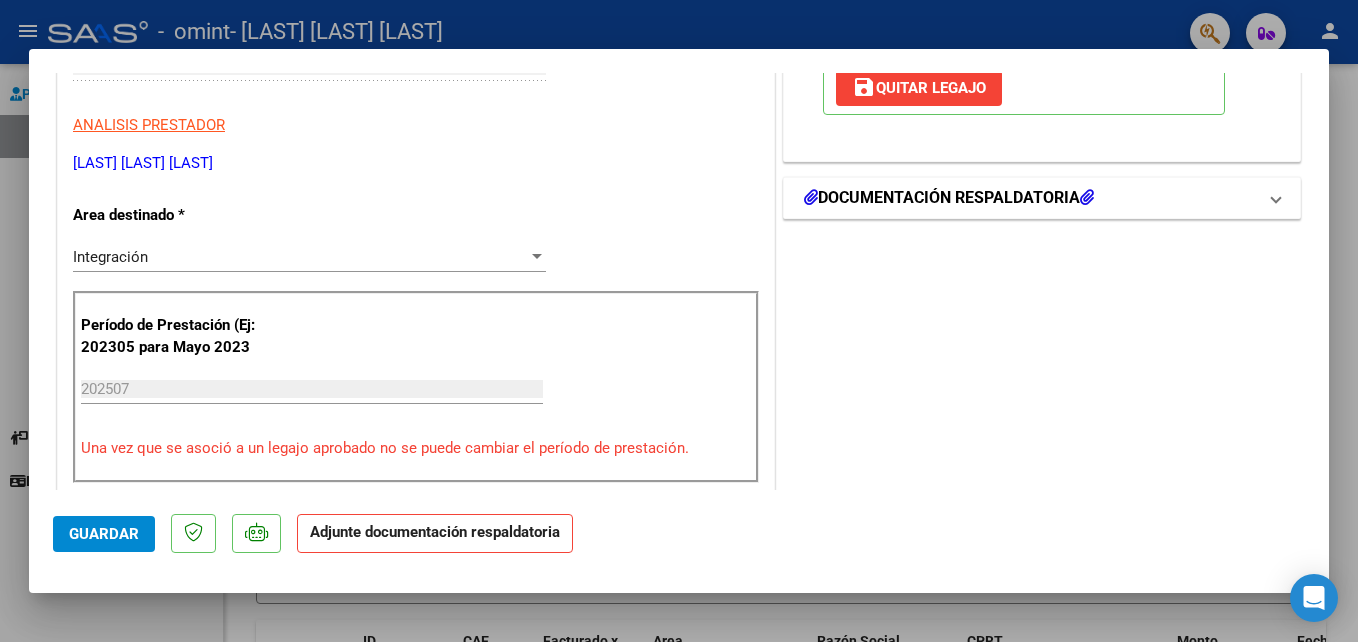 click on "DOCUMENTACIÓN RESPALDATORIA" at bounding box center (1030, 198) 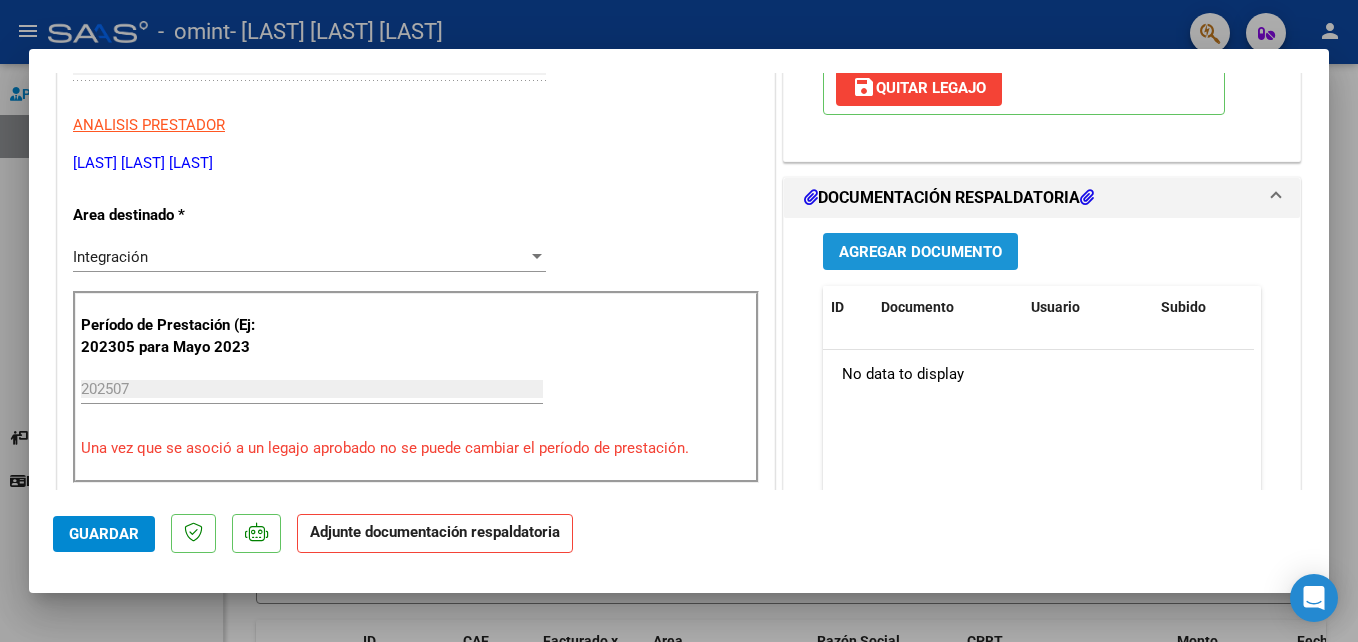 click on "Agregar Documento" at bounding box center (920, 252) 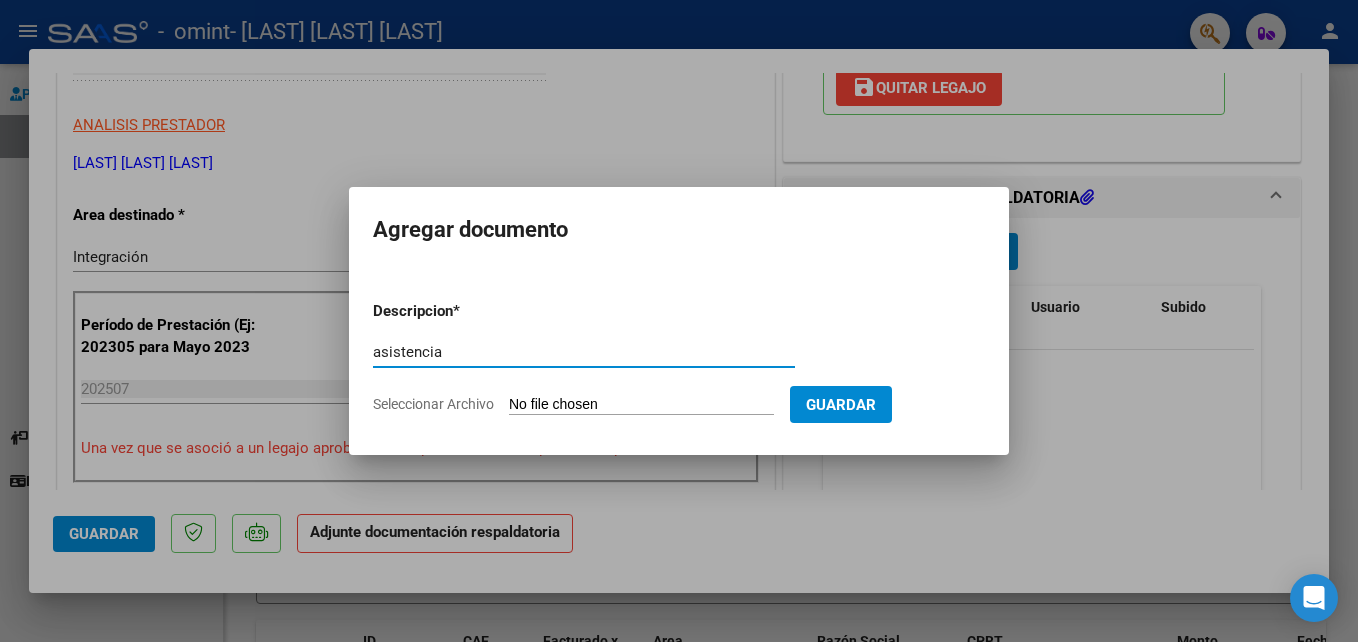 type on "asistencia" 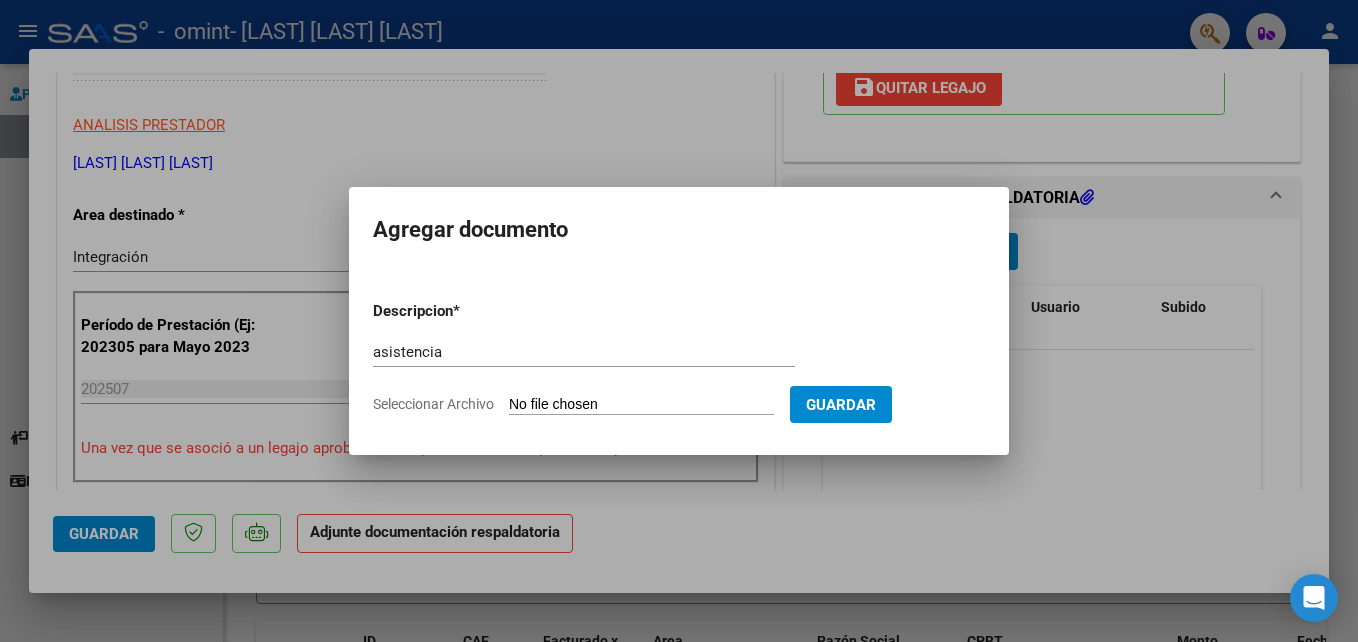 click on "Seleccionar Archivo" 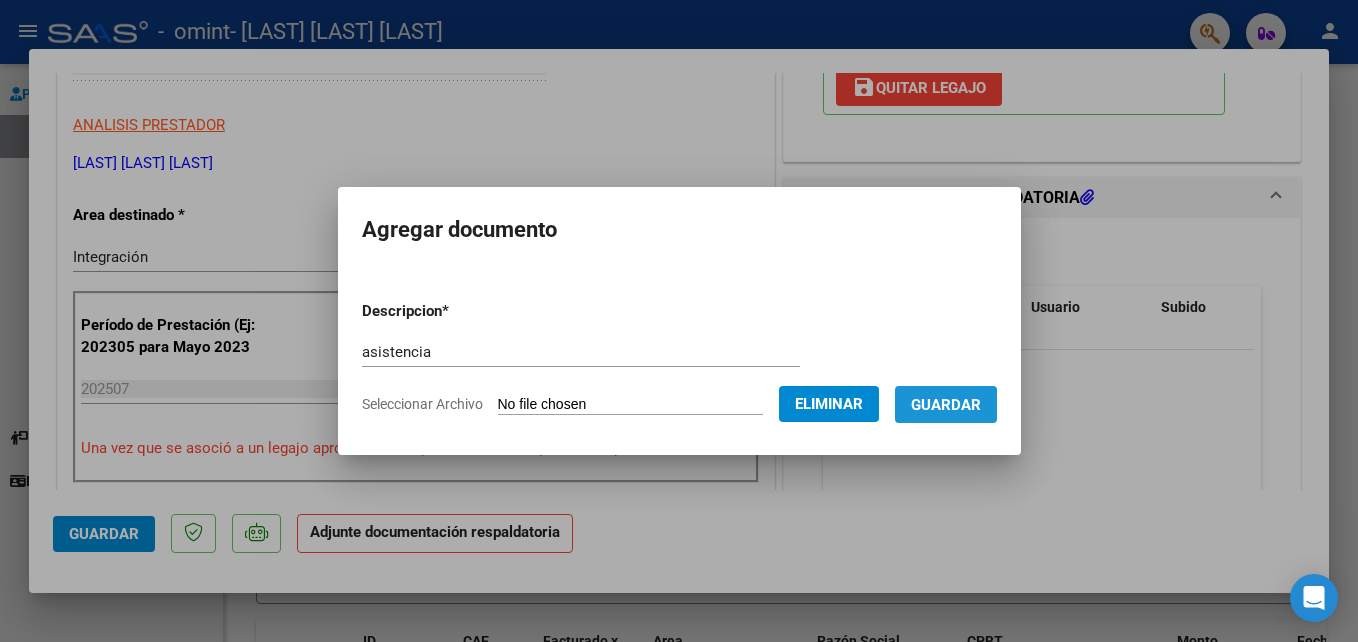 click on "Guardar" at bounding box center [946, 405] 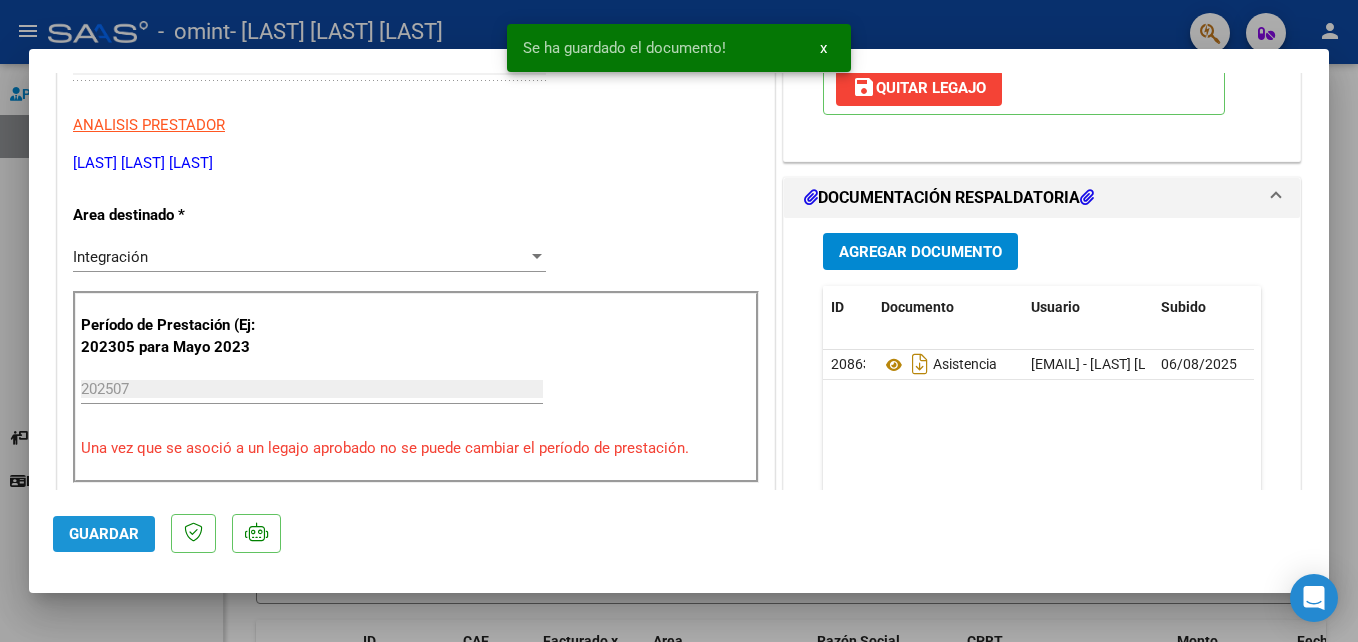 click on "Guardar" 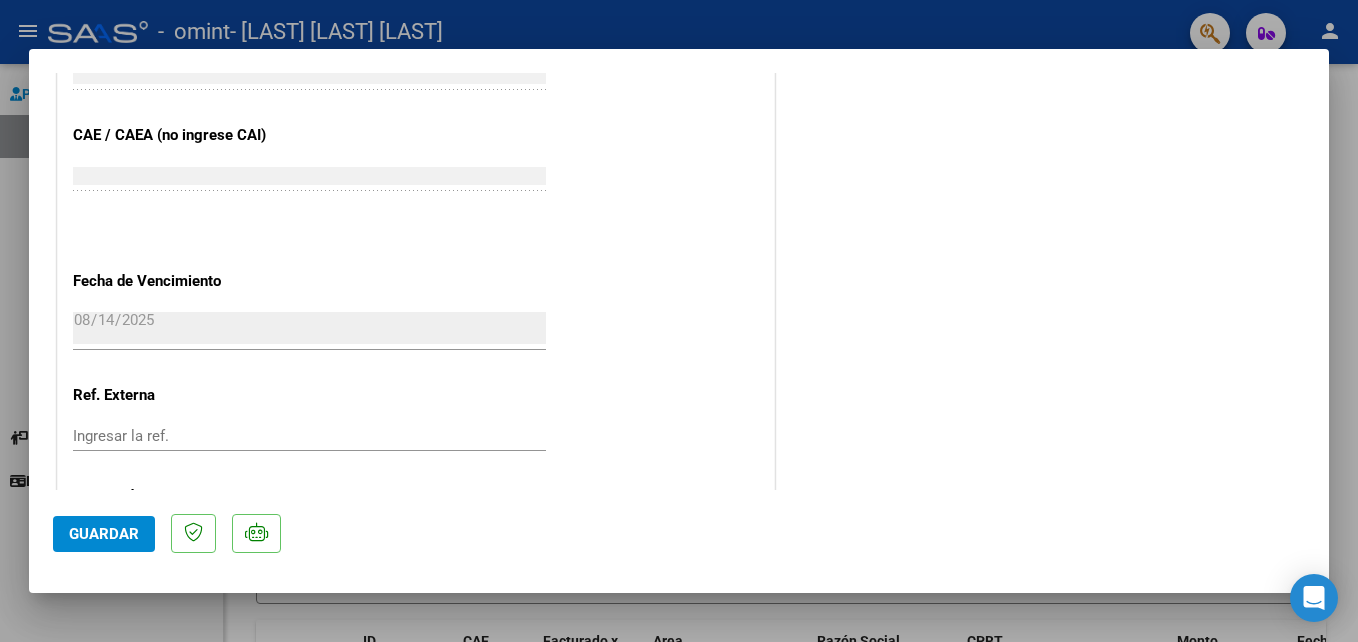 scroll, scrollTop: 1373, scrollLeft: 0, axis: vertical 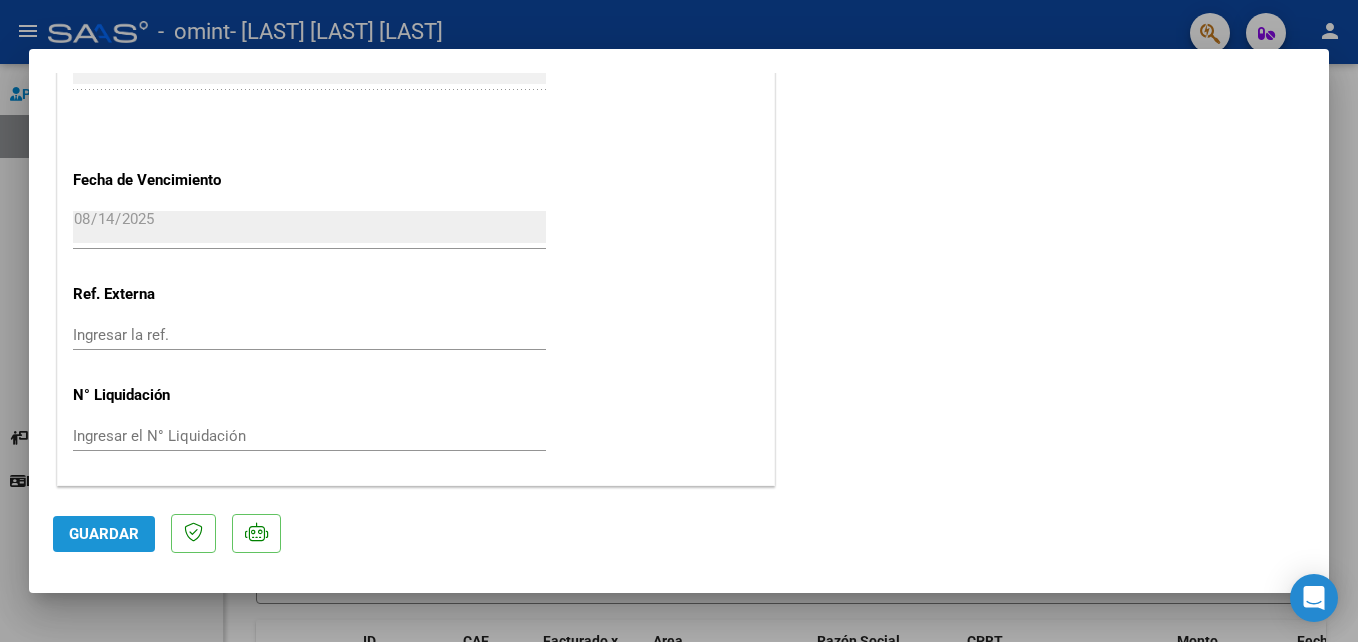 click on "Guardar" 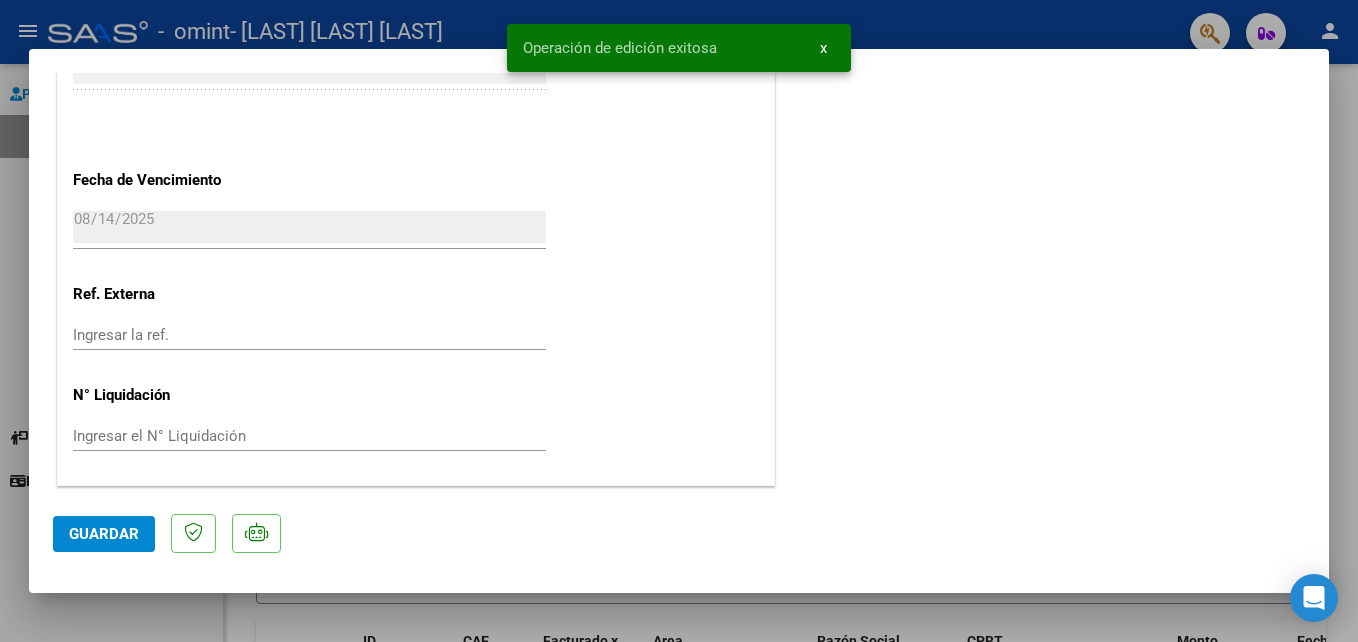 click at bounding box center [679, 321] 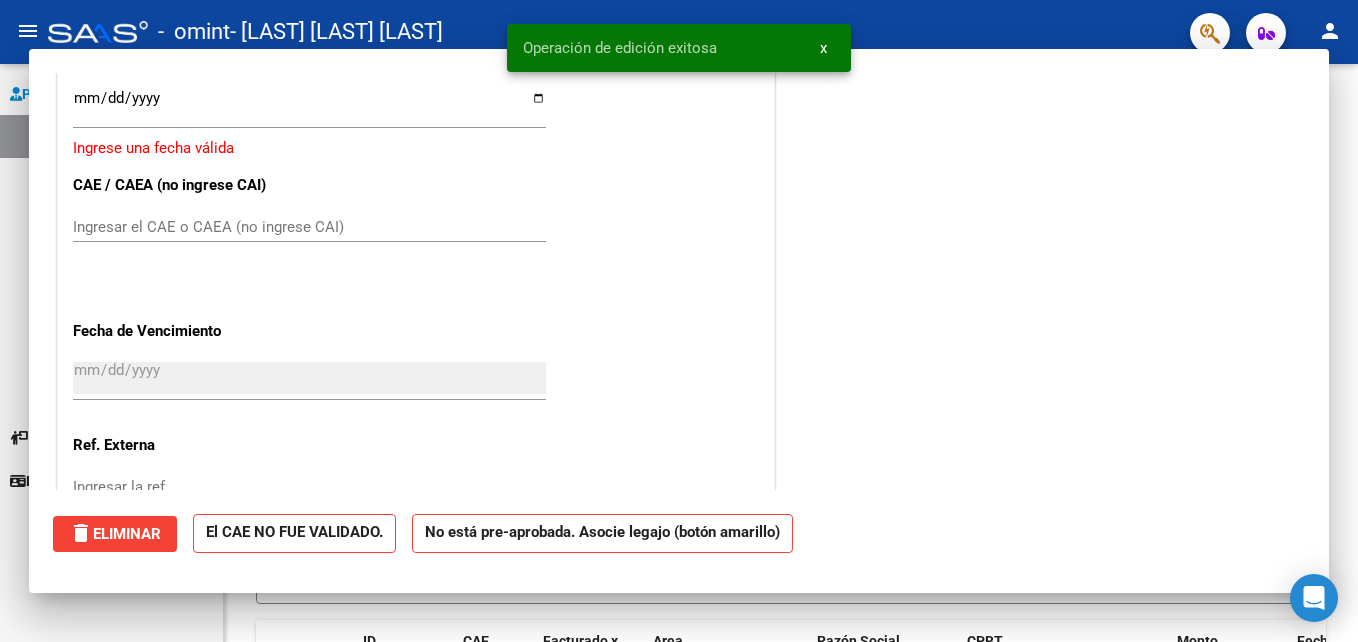 scroll, scrollTop: 0, scrollLeft: 0, axis: both 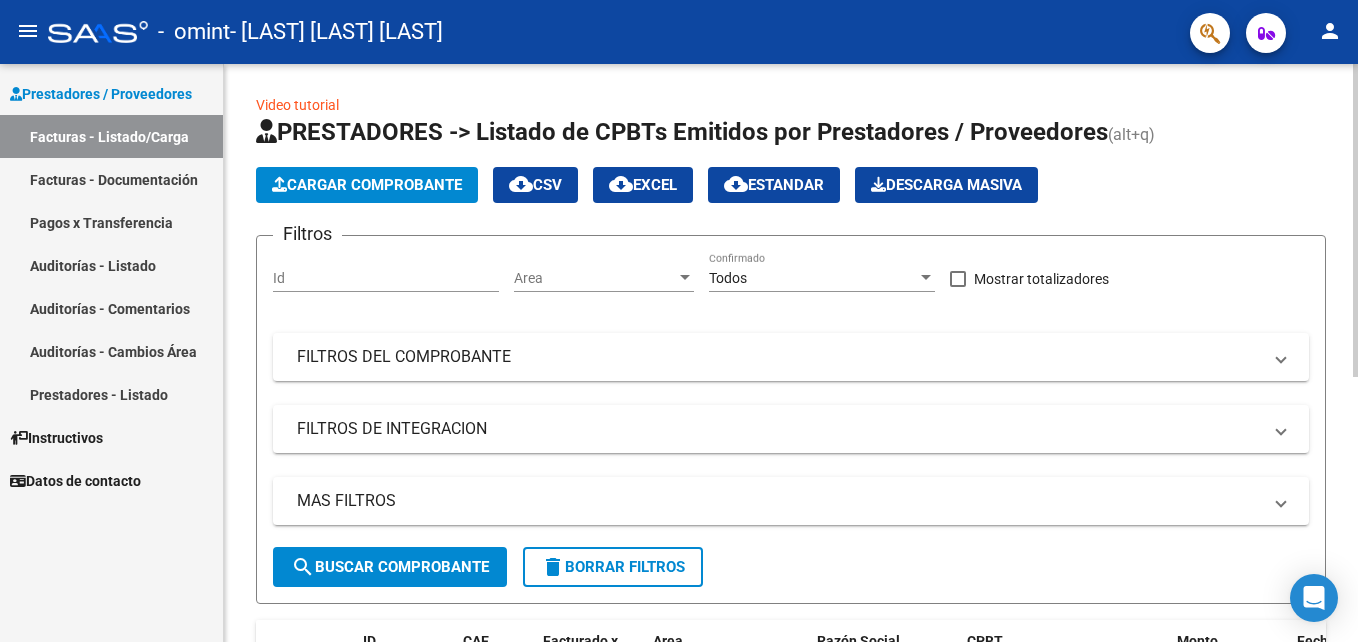 click on "Video tutorial   PRESTADORES -> Listado de CPBTs Emitidos por Prestadores / Proveedores (alt+q)   Cargar Comprobante
cloud_download  CSV  cloud_download  EXCEL  cloud_download  Estandar   Descarga Masiva
Filtros Id Area Area Todos Confirmado   Mostrar totalizadores   FILTROS DEL COMPROBANTE  Comprobante Tipo Comprobante Tipo Start date – End date Fec. Comprobante Desde / Hasta Días Emisión Desde(cant. días) Días Emisión Hasta(cant. días) CUIT / Razón Social Pto. Venta Nro. Comprobante Código SSS CAE Válido CAE Válido Todos Cargado Módulo Hosp. Todos Tiene facturacion Apócrifa Hospital Refes  FILTROS DE INTEGRACION  Período De Prestación Campos del Archivo de Rendición Devuelto x SSS (dr_envio) Todos Rendido x SSS (dr_envio) Tipo de Registro Tipo de Registro Período Presentación Período Presentación Campos del Legajo Asociado (preaprobación) Afiliado Legajo (cuil/nombre) Todos Solo facturas preaprobadas  MAS FILTROS  Todos Con Doc. Respaldatoria Todos Con Trazabilidad Todos – – 2" 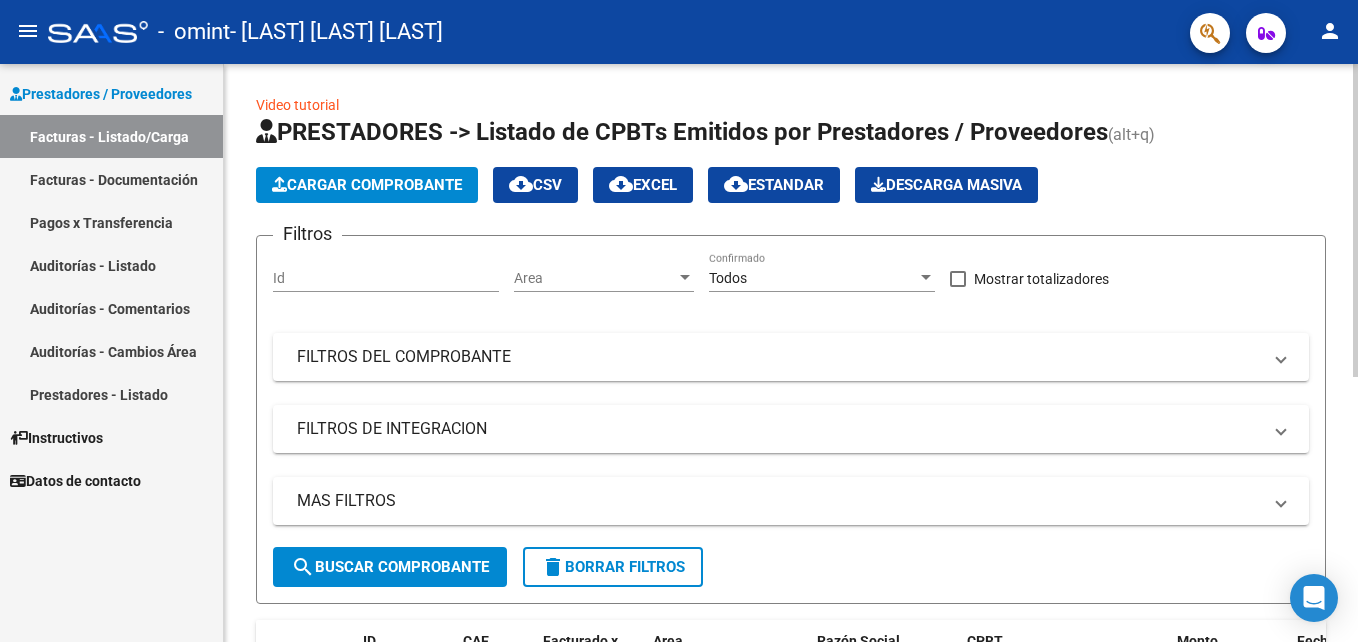 scroll, scrollTop: 490, scrollLeft: 0, axis: vertical 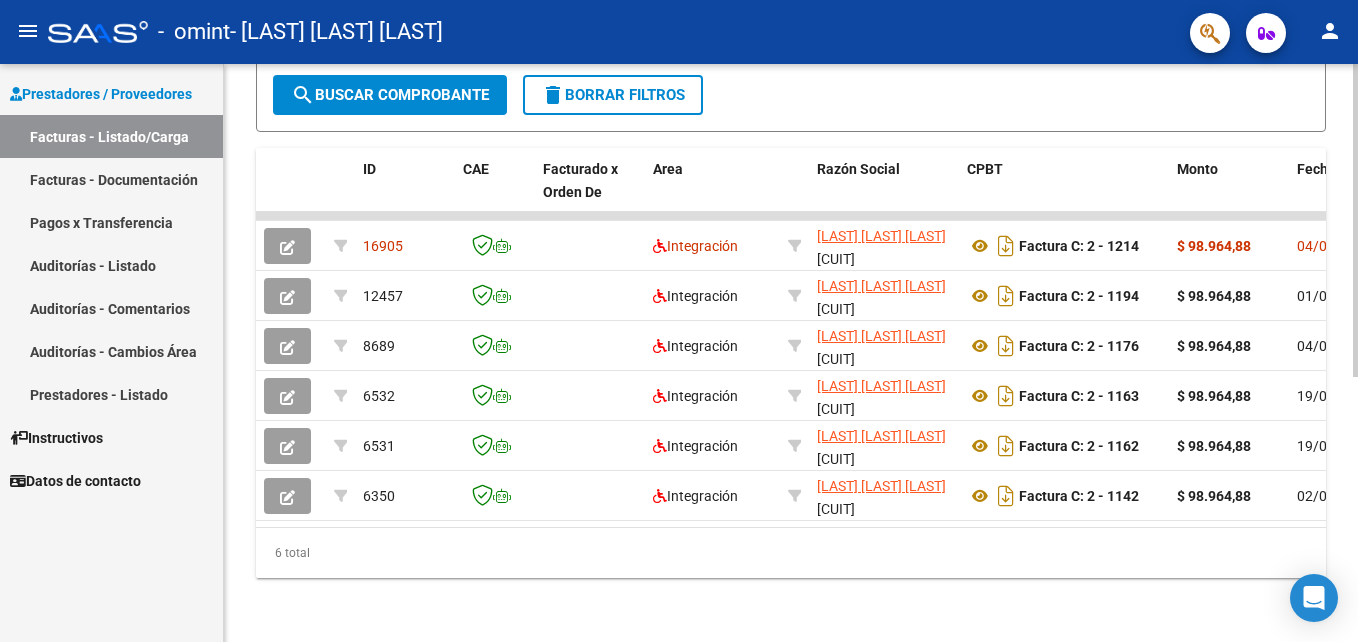 click 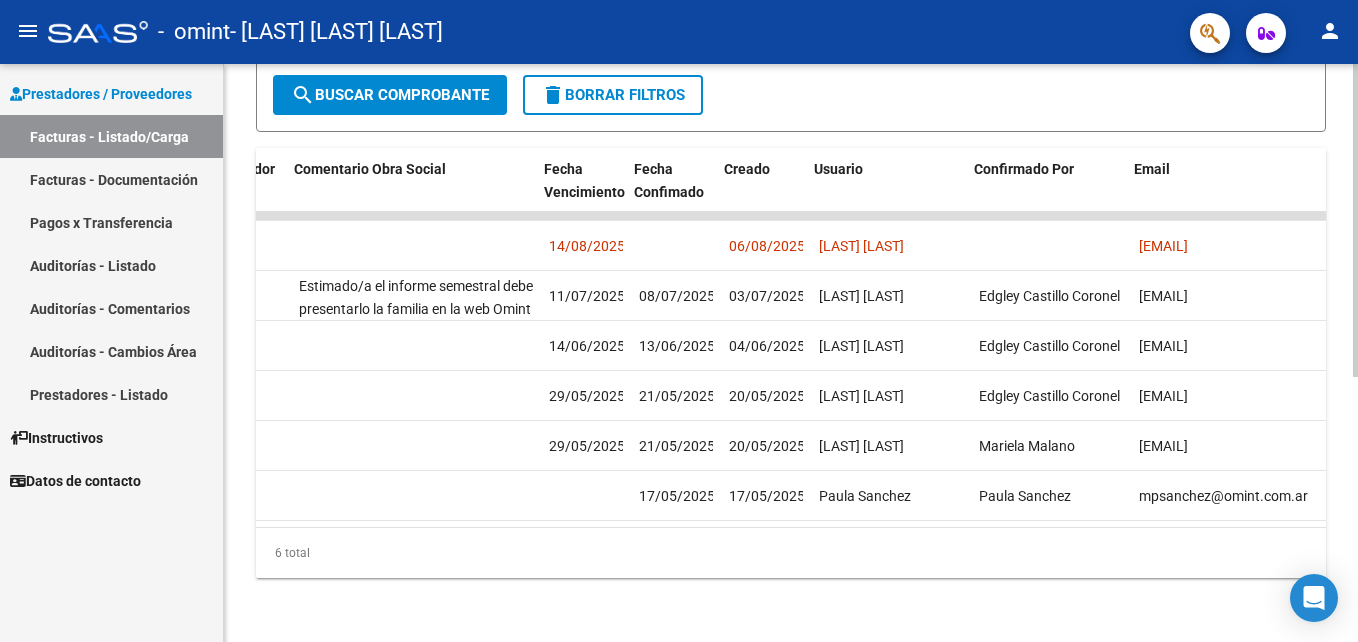 scroll, scrollTop: 0, scrollLeft: 3146, axis: horizontal 